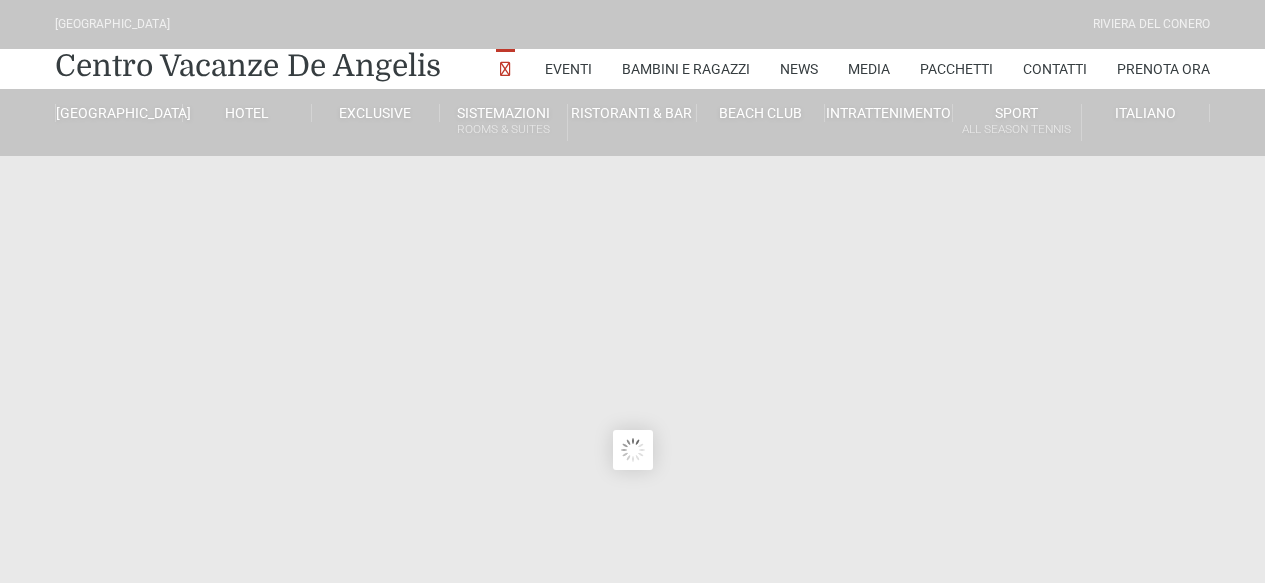 scroll, scrollTop: 0, scrollLeft: 0, axis: both 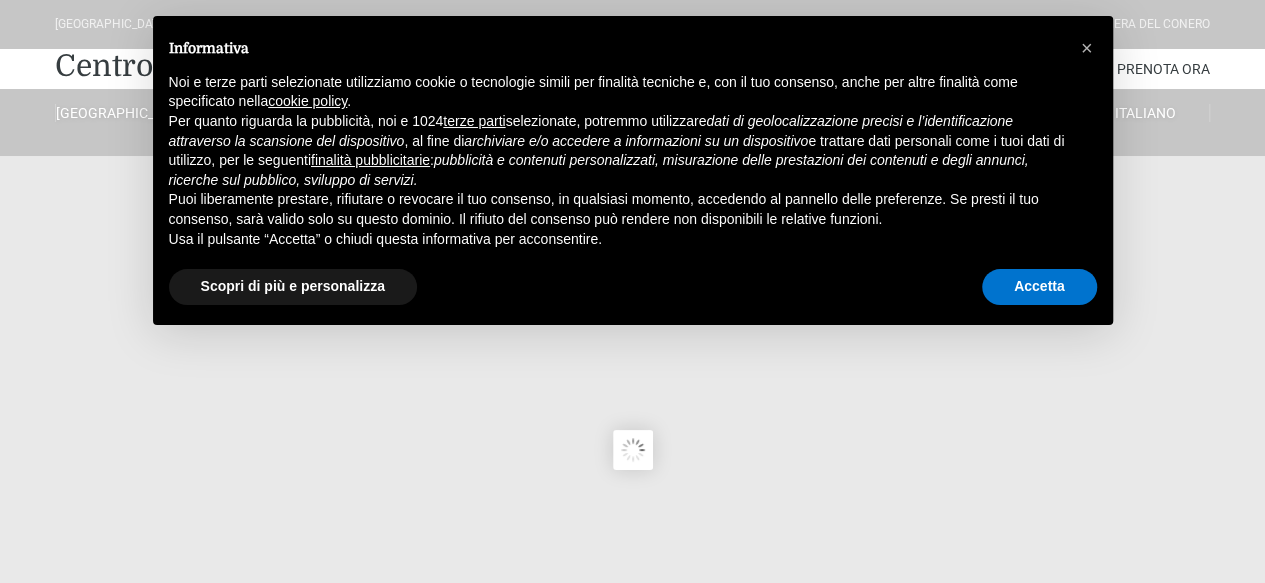 type on "[DATE]" 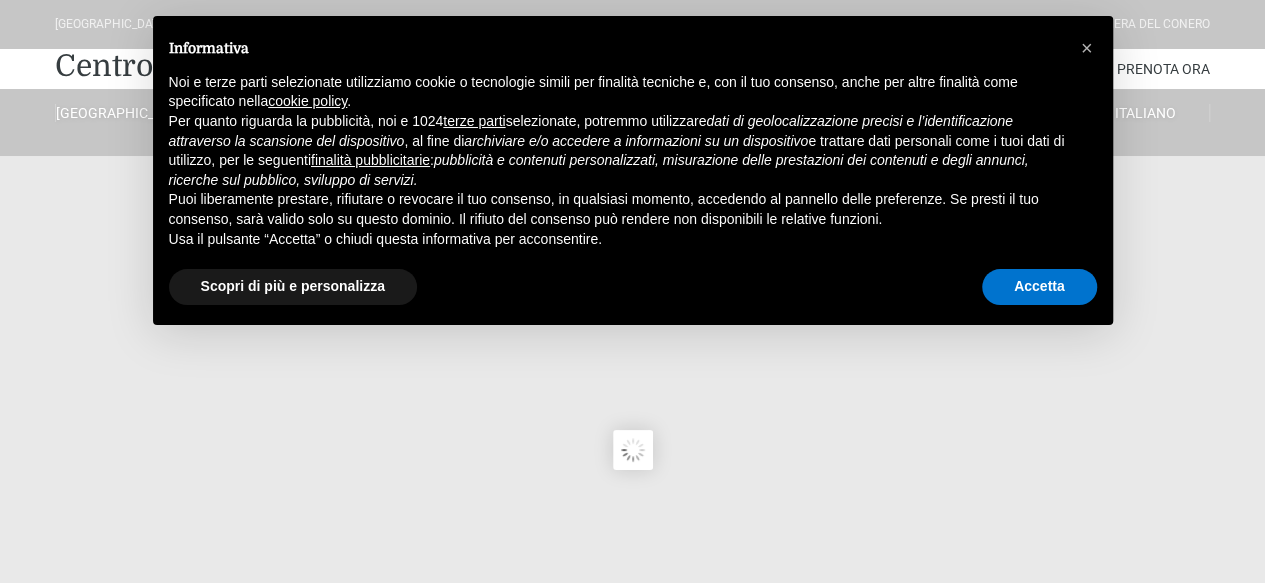 scroll, scrollTop: 0, scrollLeft: 0, axis: both 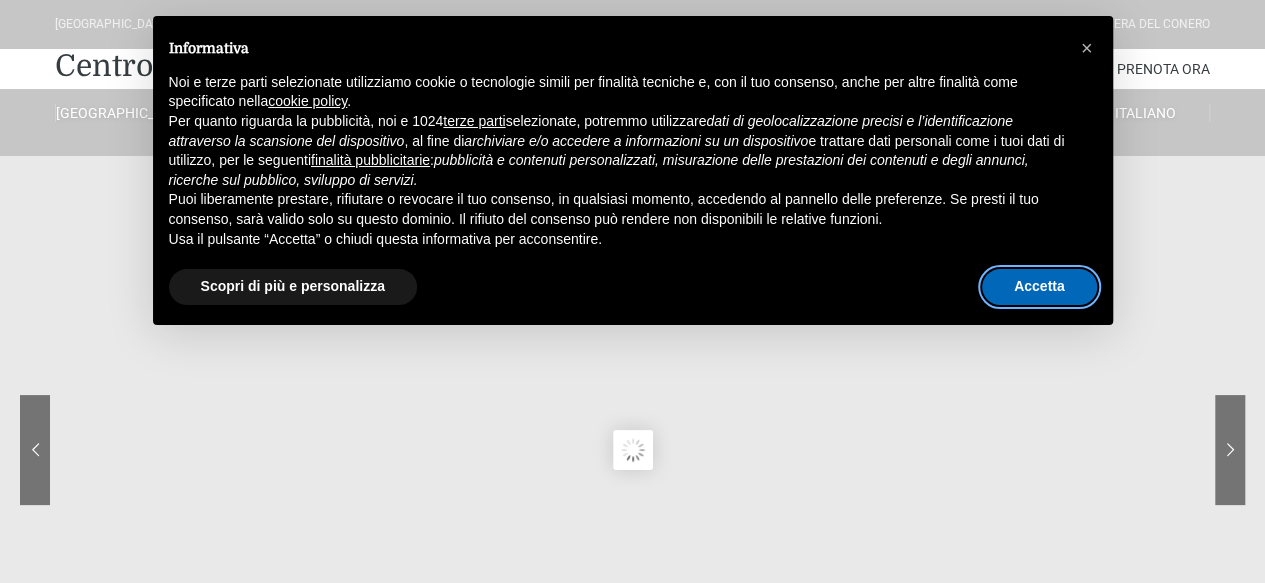 click on "Accetta" at bounding box center [1039, 287] 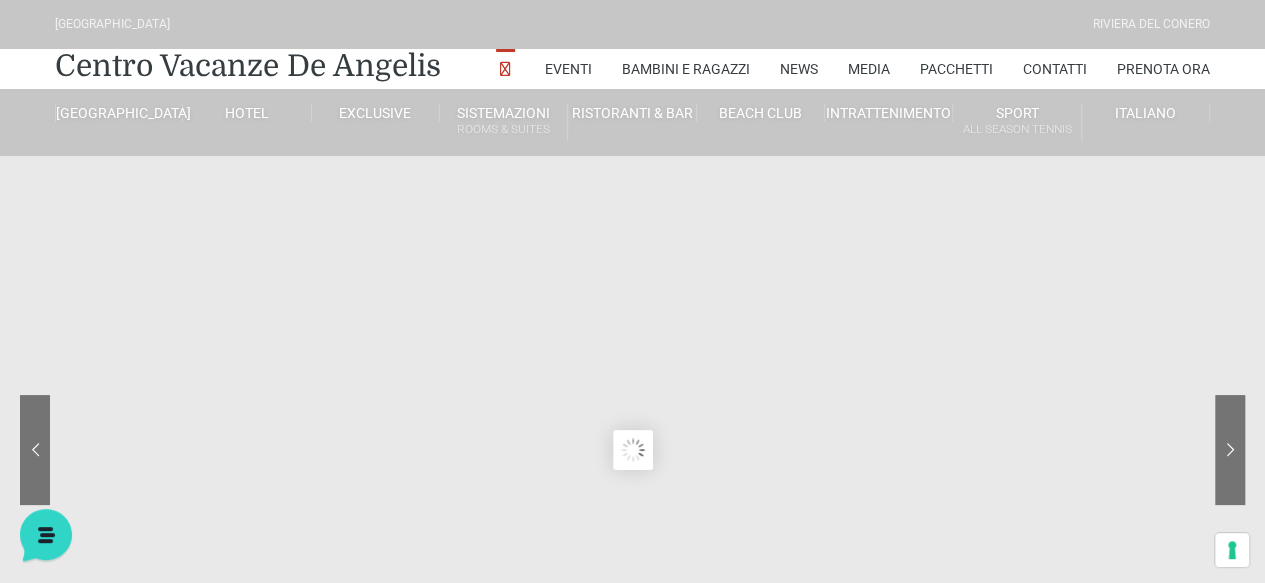 scroll, scrollTop: 0, scrollLeft: 0, axis: both 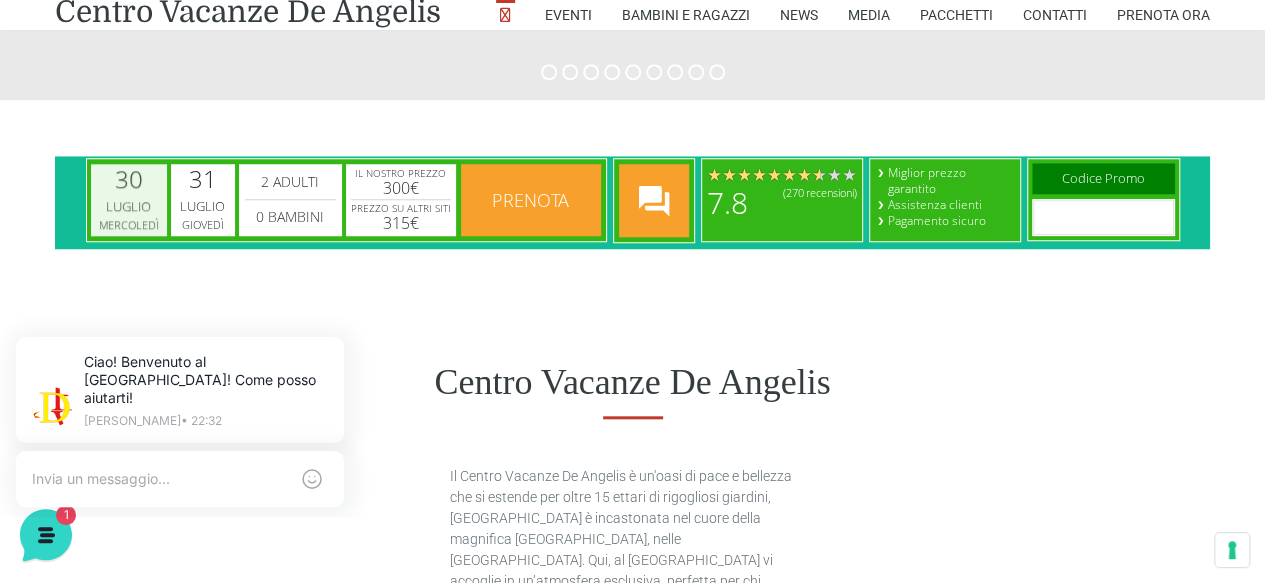click on "Luglio" at bounding box center [129, 207] 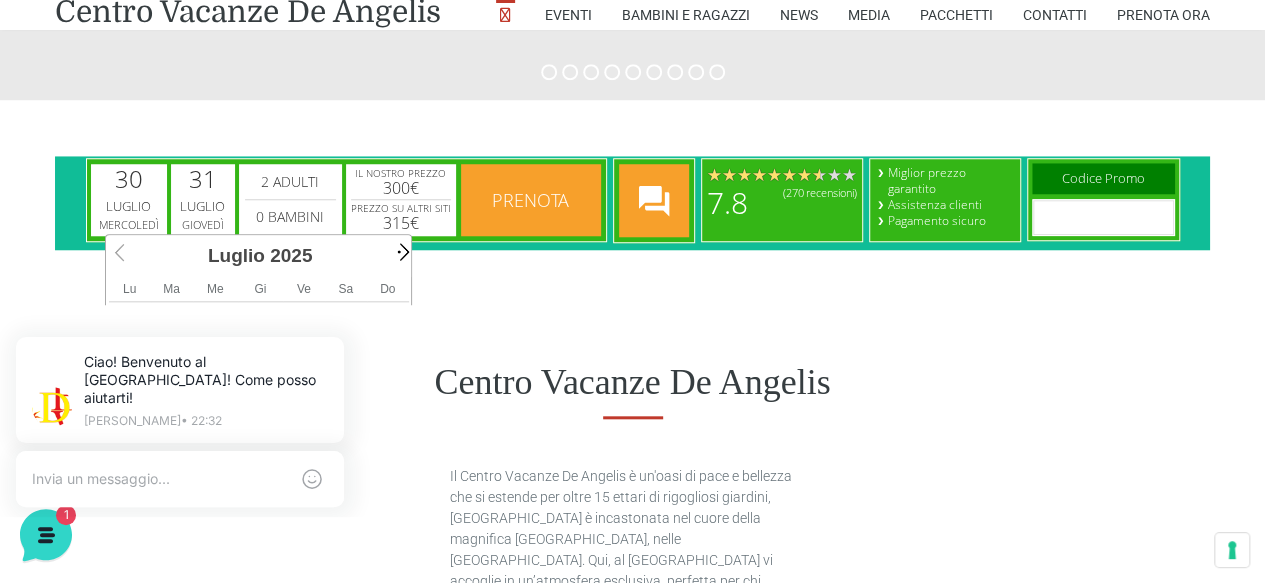 click on "Next" at bounding box center [401, 251] 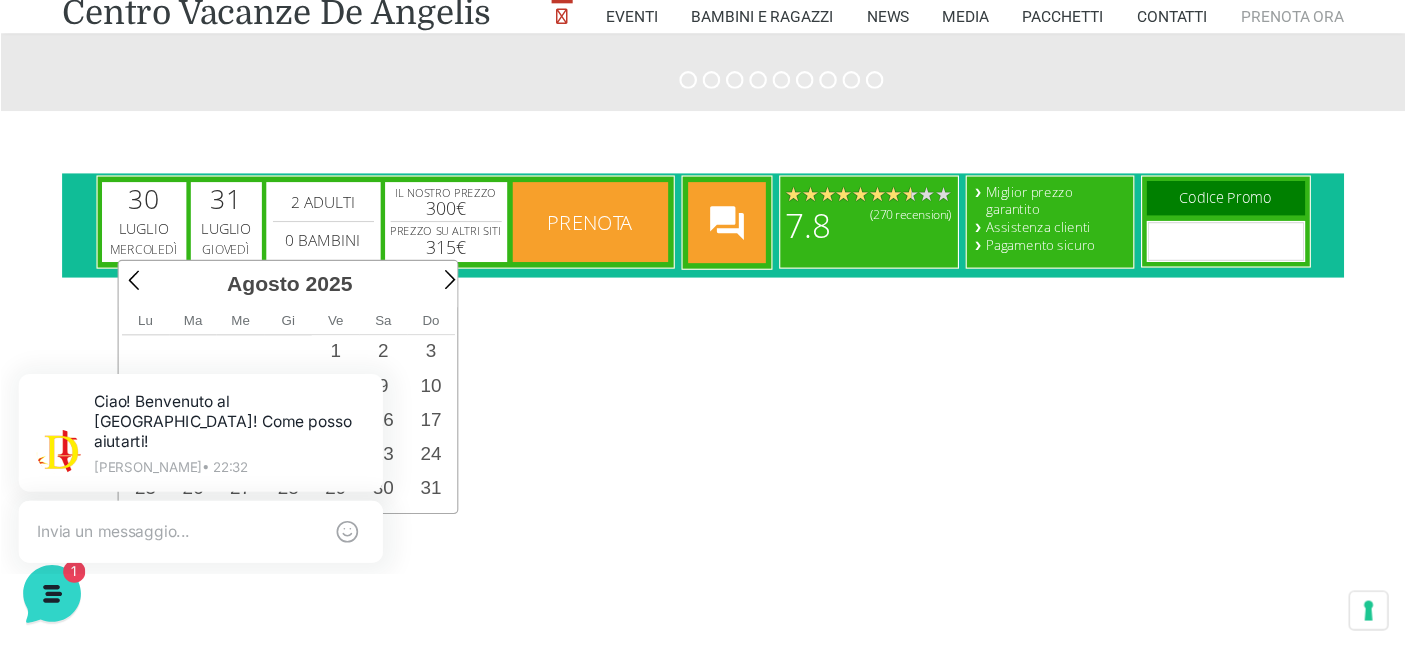 scroll, scrollTop: 800, scrollLeft: 0, axis: vertical 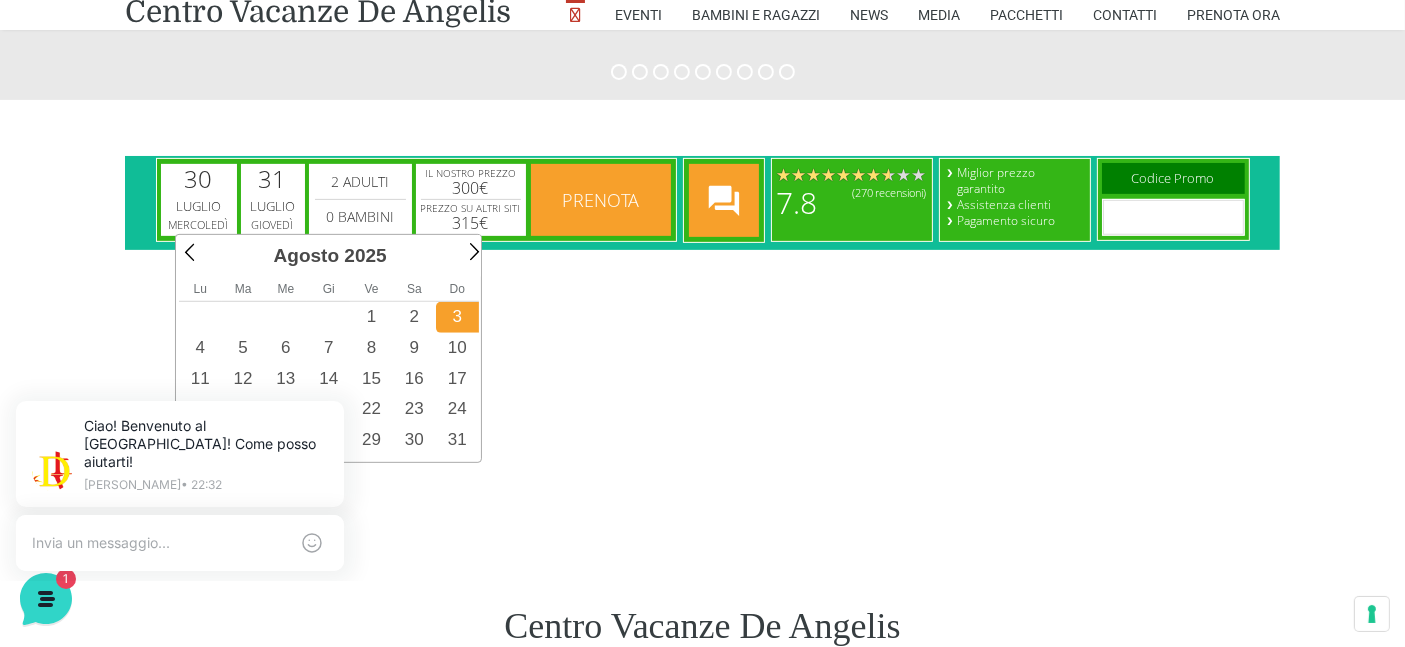 drag, startPoint x: 1329, startPoint y: 162, endPoint x: 458, endPoint y: 313, distance: 883.99207 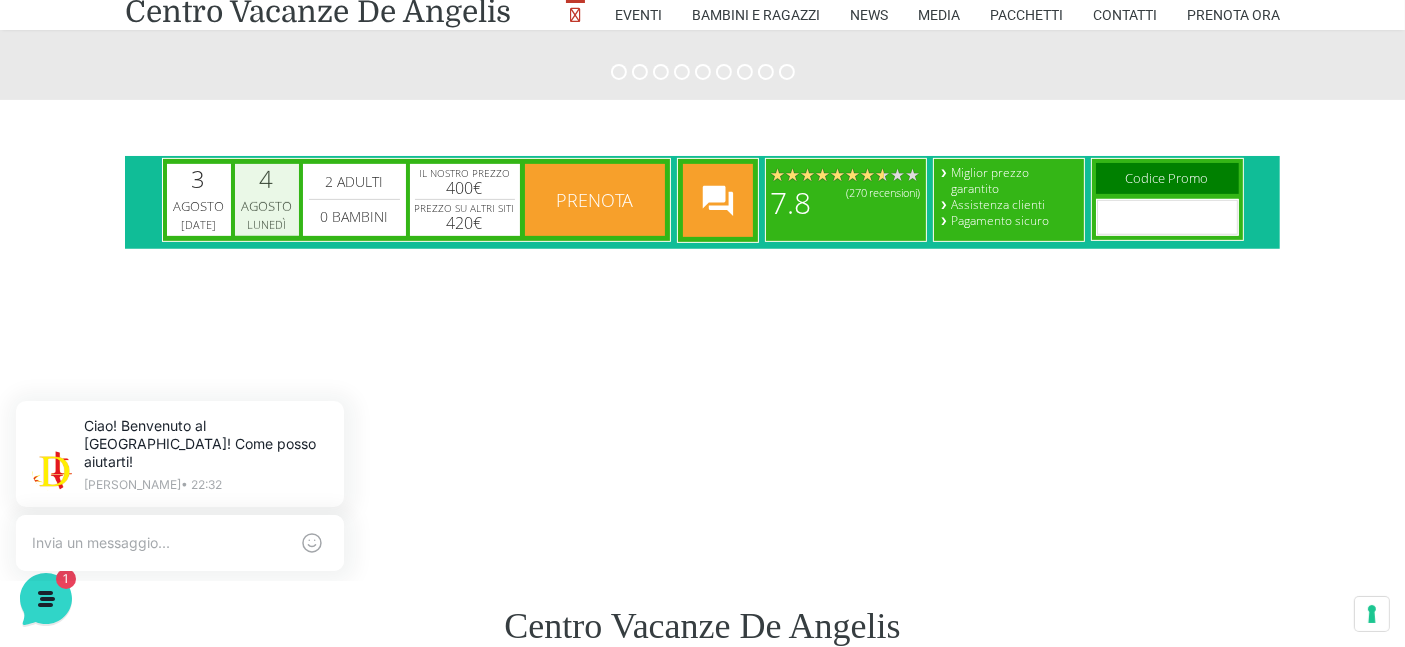 click on "Agosto" at bounding box center [266, 206] 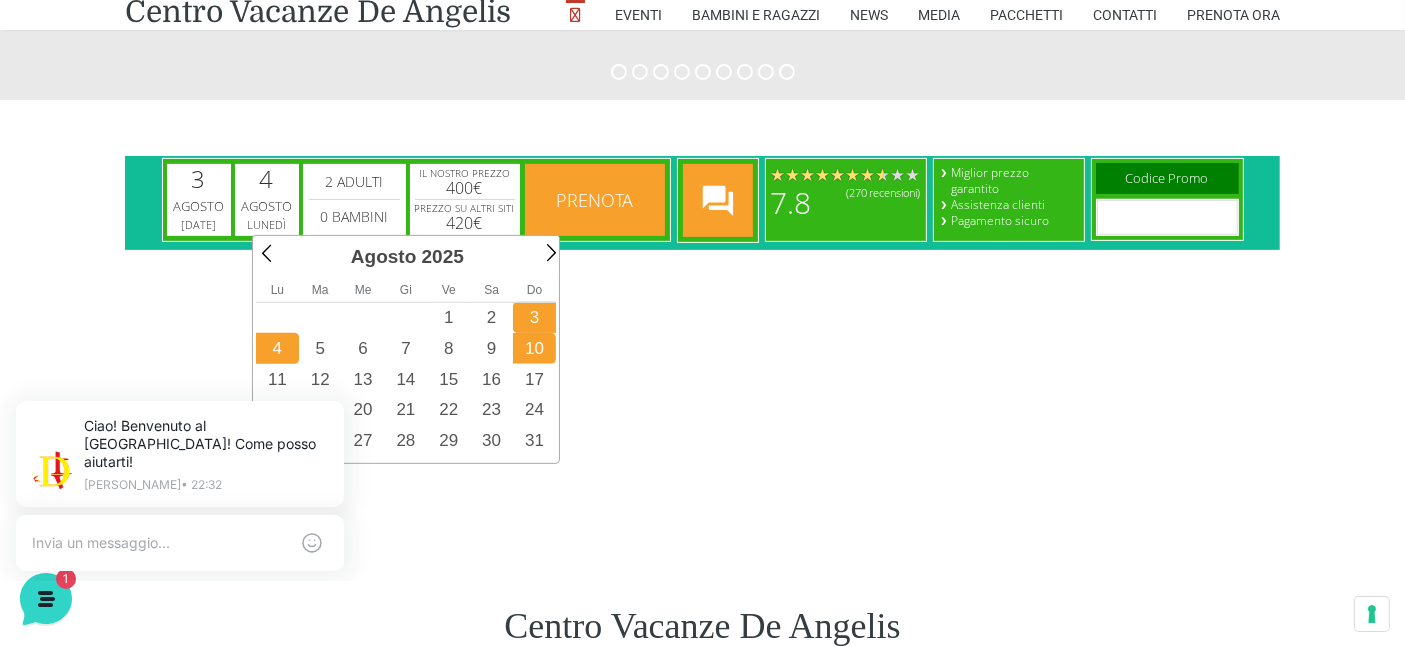 click on "10" at bounding box center (533, 347) 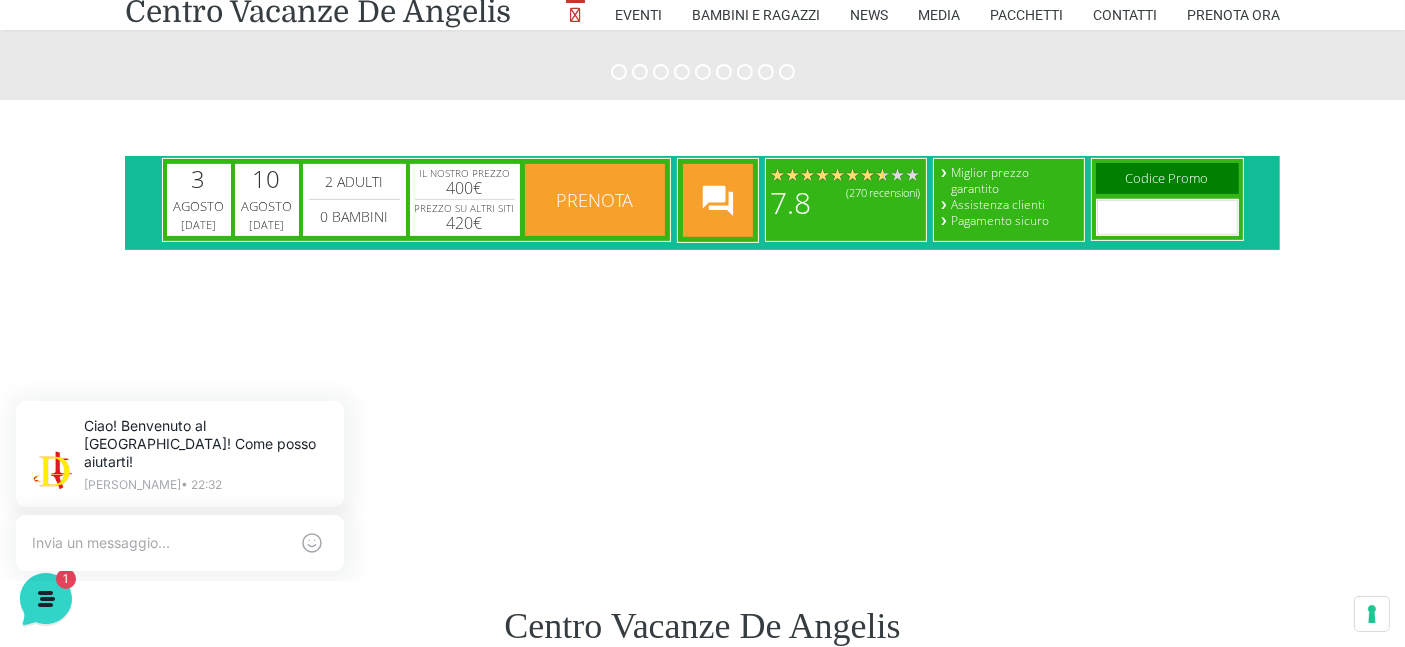 scroll, scrollTop: 0, scrollLeft: 0, axis: both 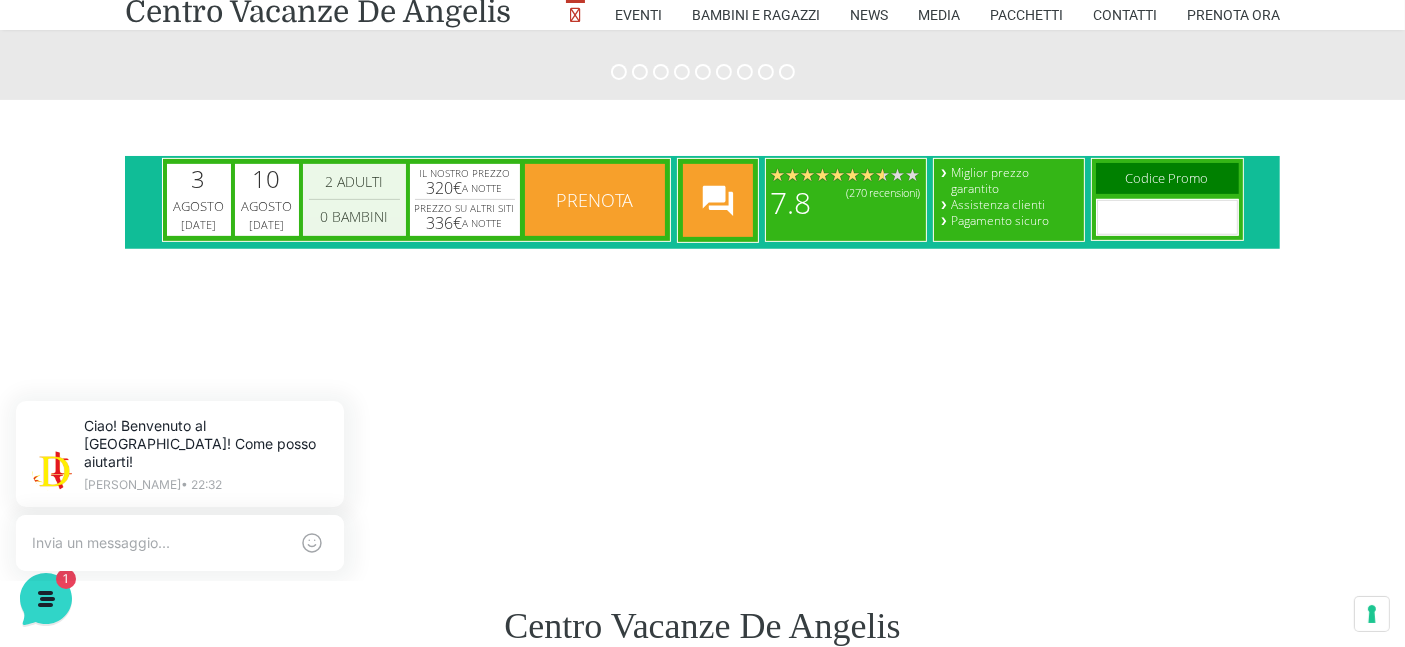 click on "2 Adulti 3 Adulti 4 Adulti 5 Adulti 6 Adulti 7 Adulti 8 Adulti 9 Adulti 10 Adulti 11 Adulti 12 Adulti 13 Adulti 14 Adulti 15 Adulti 16 Adulti 17 Adulti 18 Adulti 19 Adulti 20 Adulti 21 Adulti 22 Adulti 23 Adulti 24 Adulti 25 Adulti 26 Adulti 27 Adulti 28 Adulti 29 Adulti 30 Adulti 31 Adulti 32 Adulti 33 Adulti 34 Adulti 35 Adulti 36 Adulti 37 Adulti 38 Adulti 39 Adulti 40 Adulti" at bounding box center (353, 181) 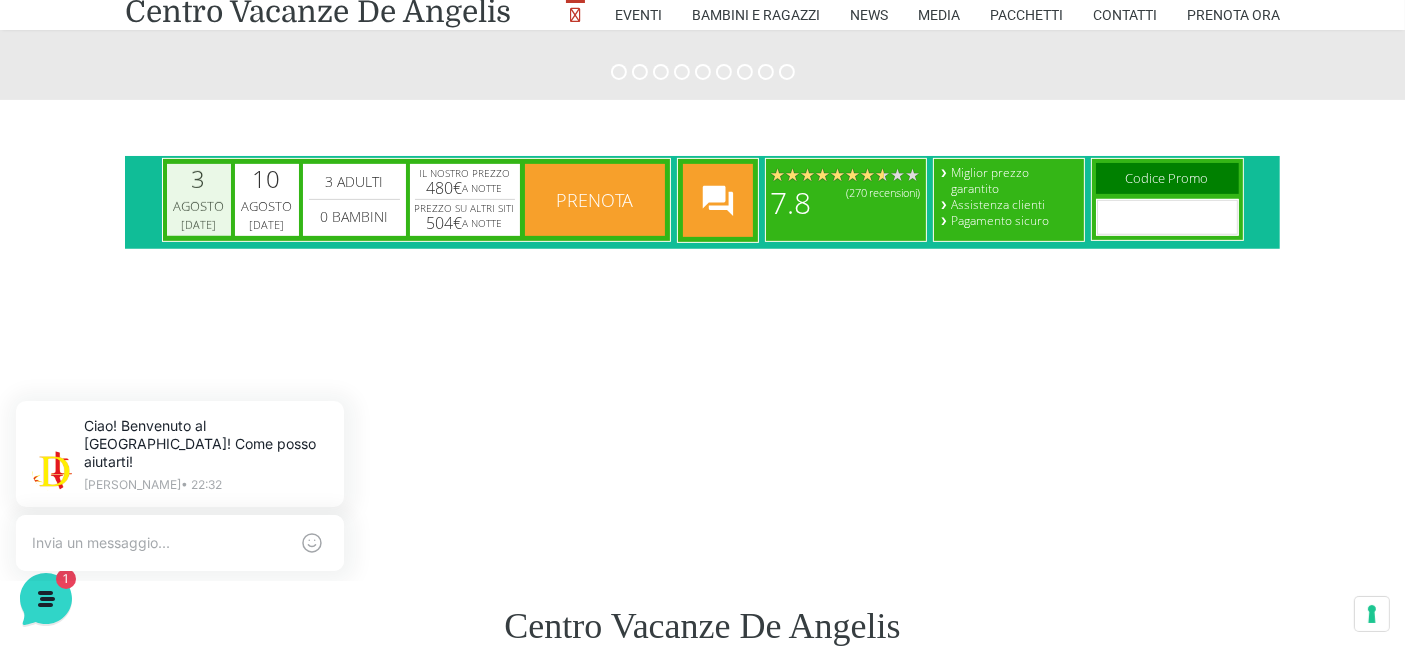 click on "3" at bounding box center (198, 178) 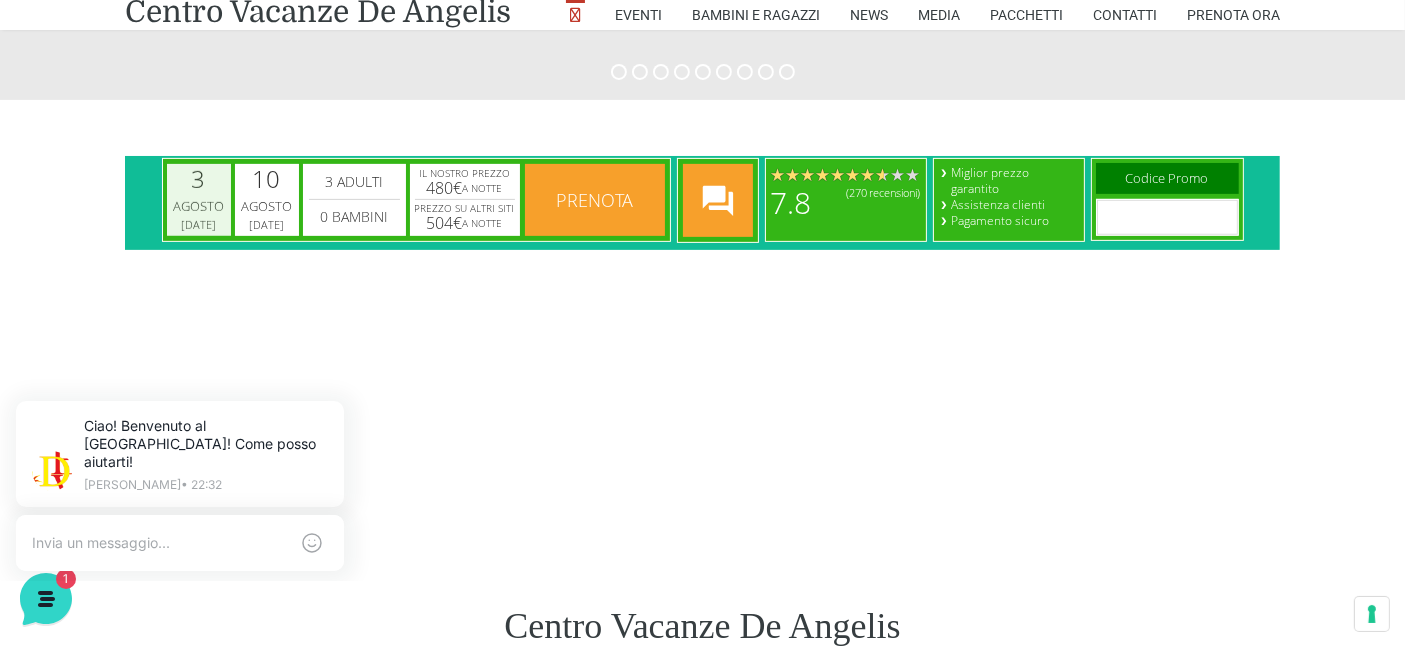 scroll, scrollTop: 0, scrollLeft: 0, axis: both 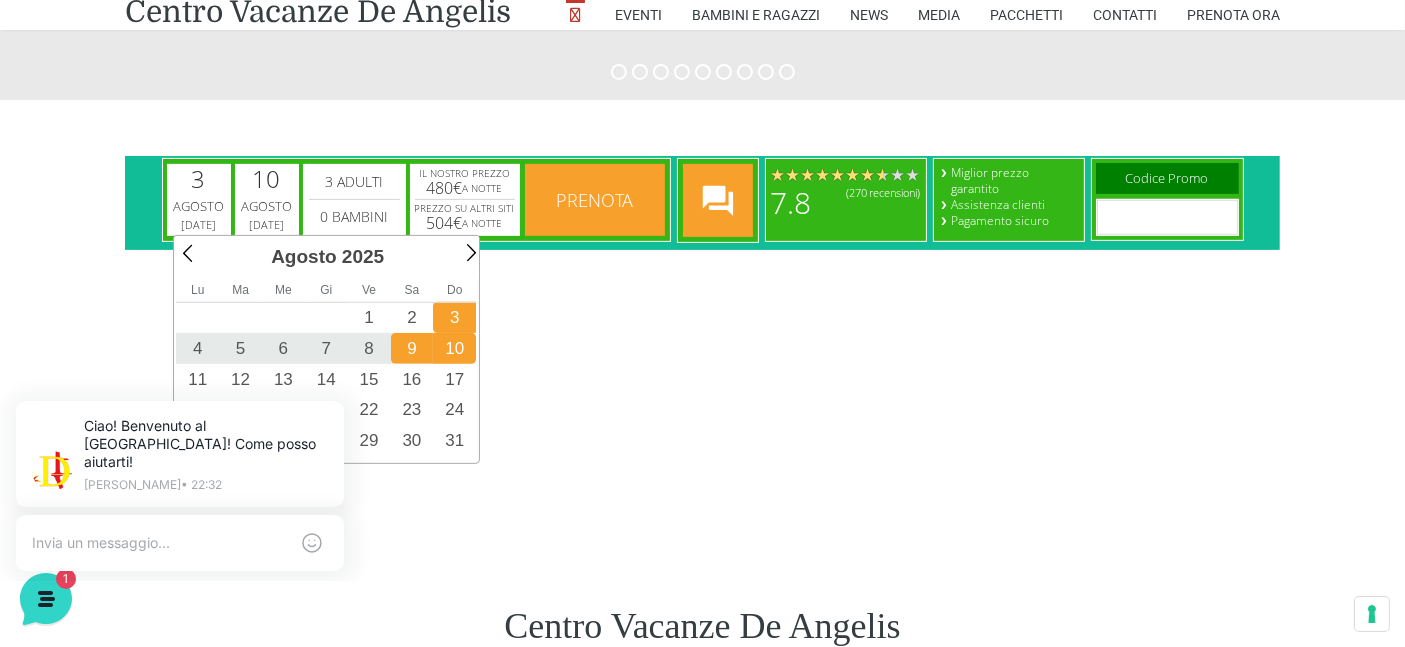 click on "9" at bounding box center [411, 347] 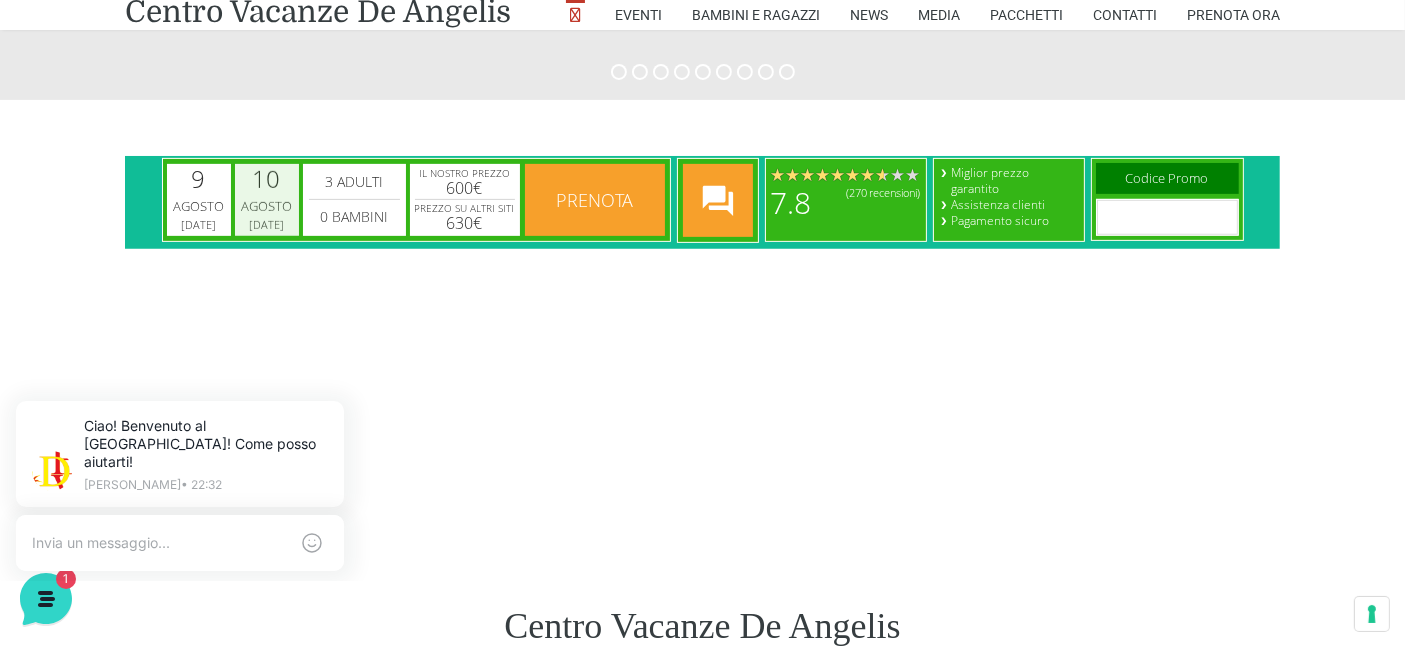click on "Agosto" at bounding box center (266, 206) 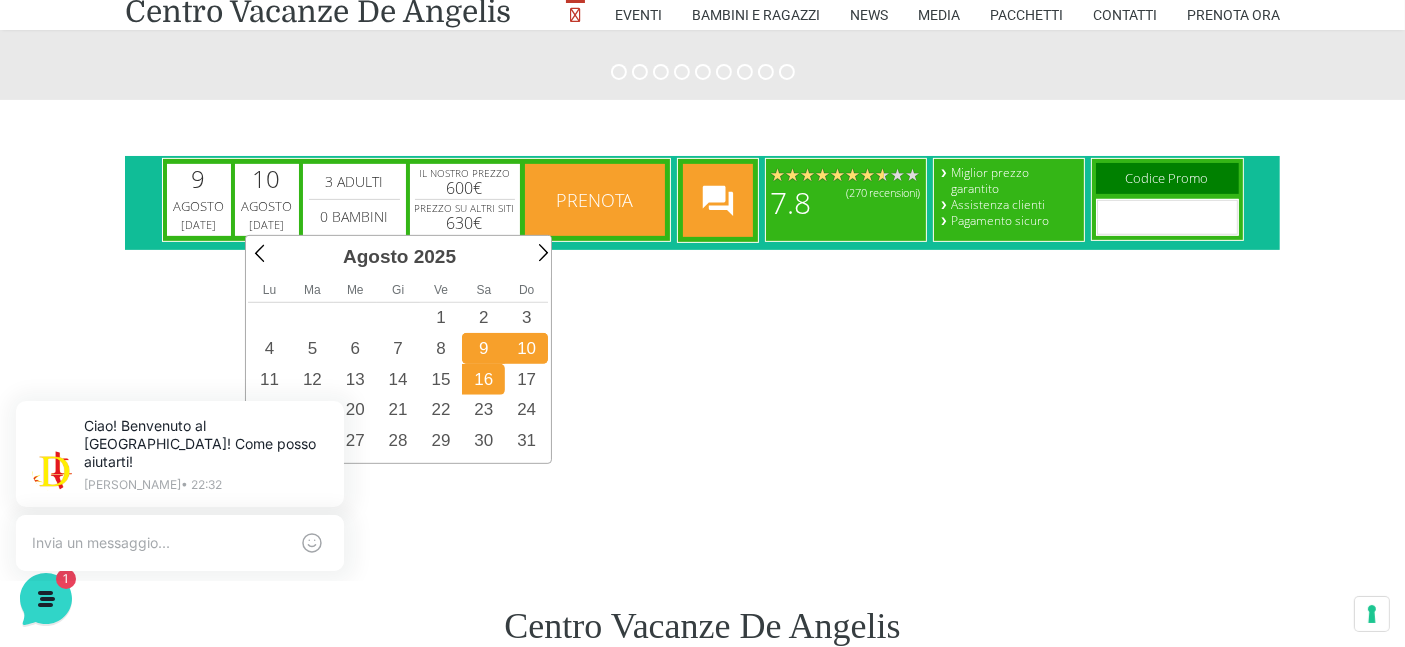 click on "16" at bounding box center [482, 378] 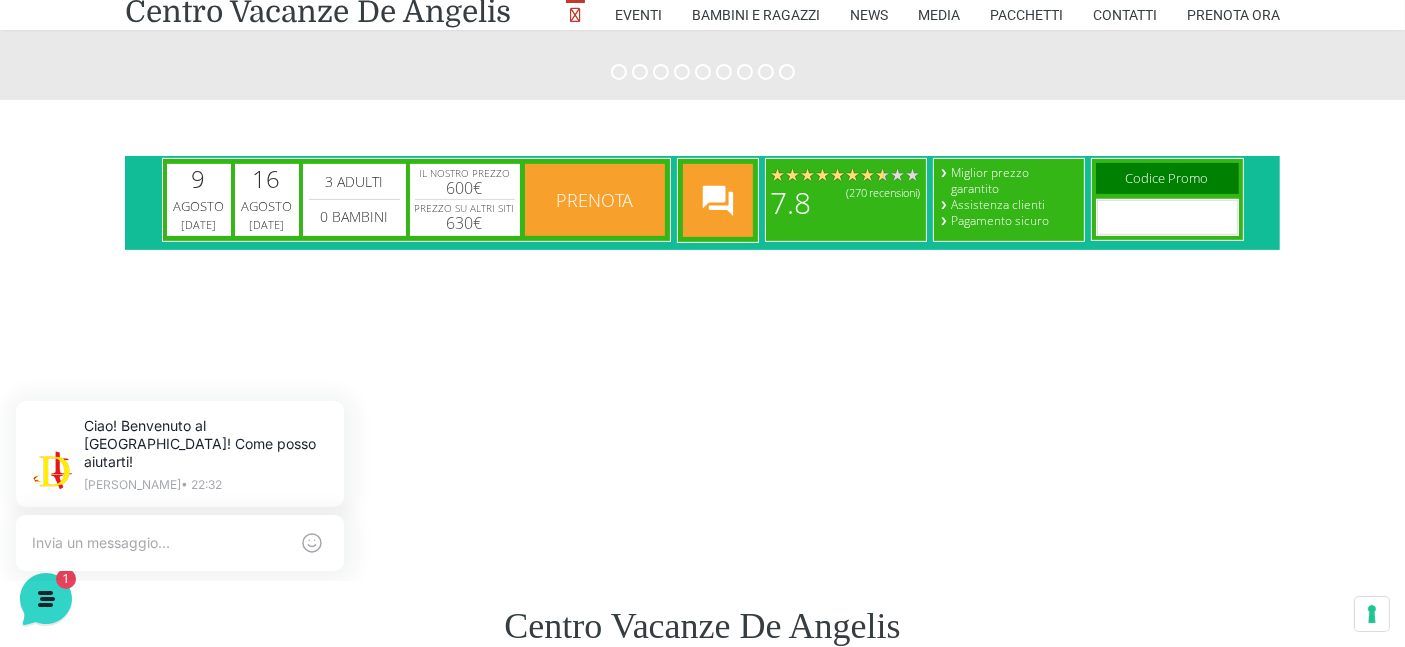 scroll, scrollTop: 0, scrollLeft: 0, axis: both 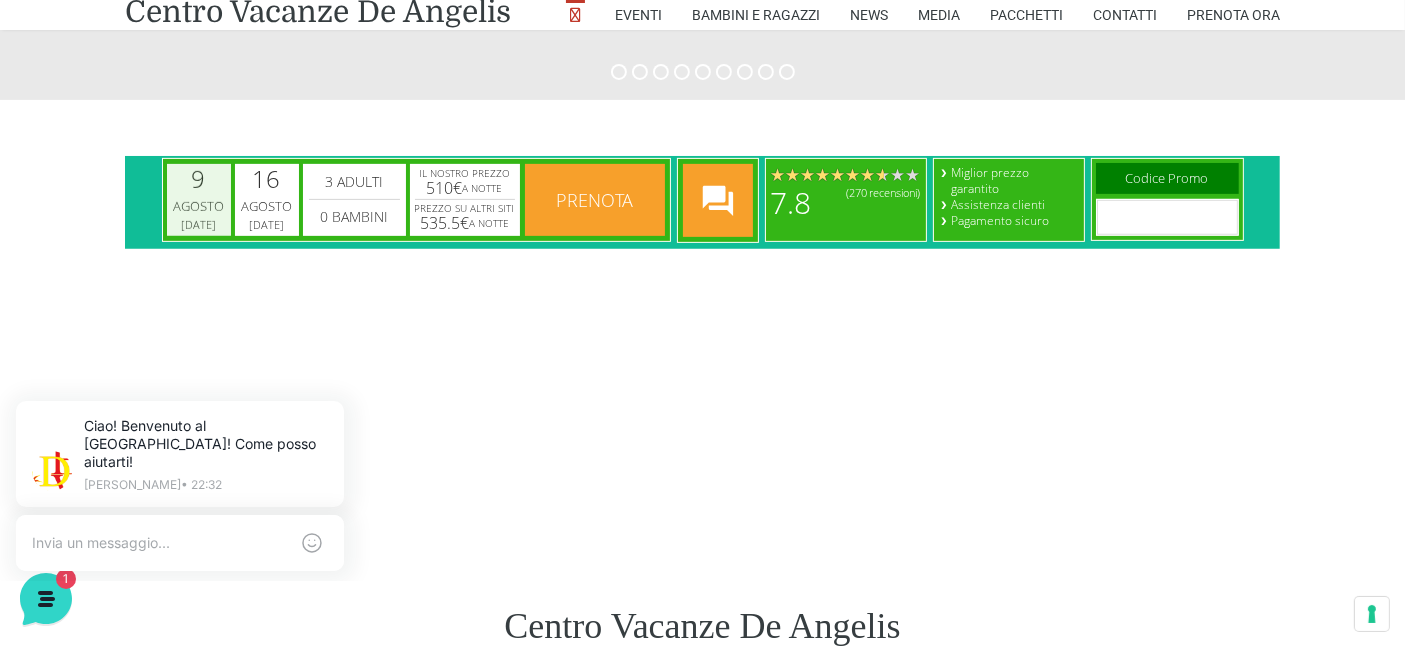 click on "9
Agosto
Sabato" at bounding box center (198, 198) 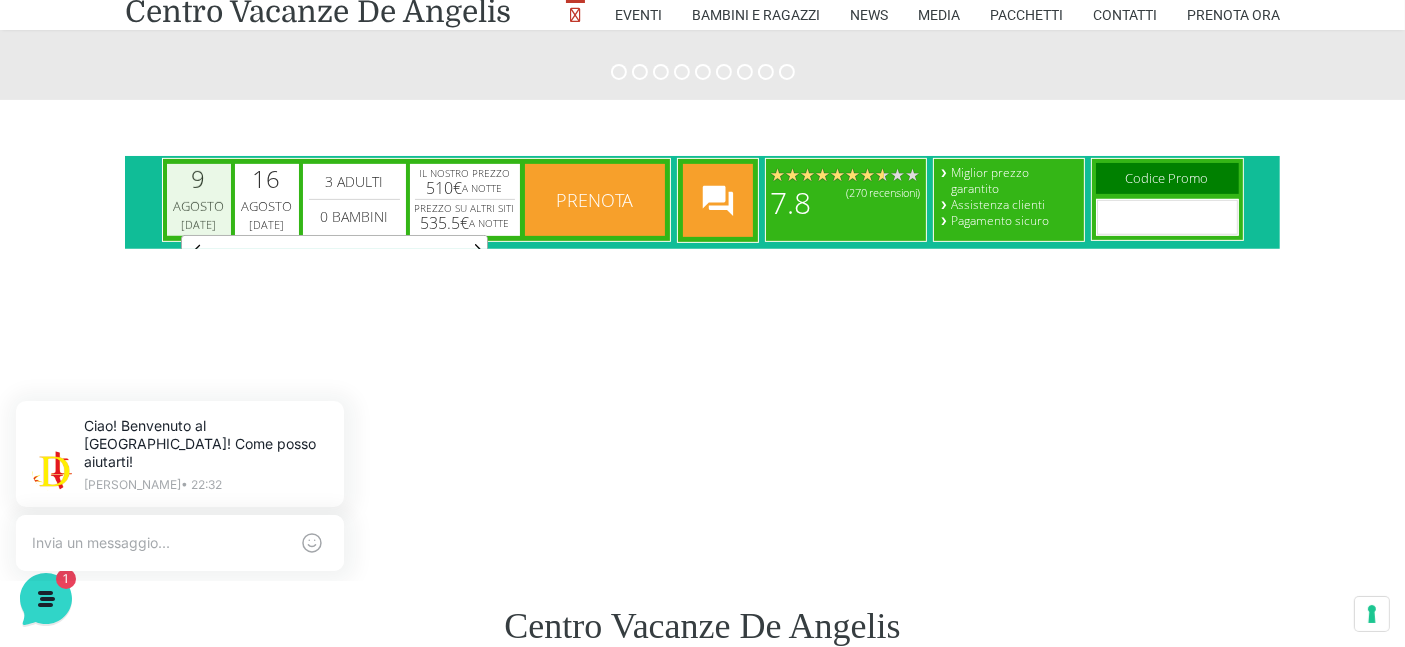 scroll, scrollTop: 0, scrollLeft: 8, axis: horizontal 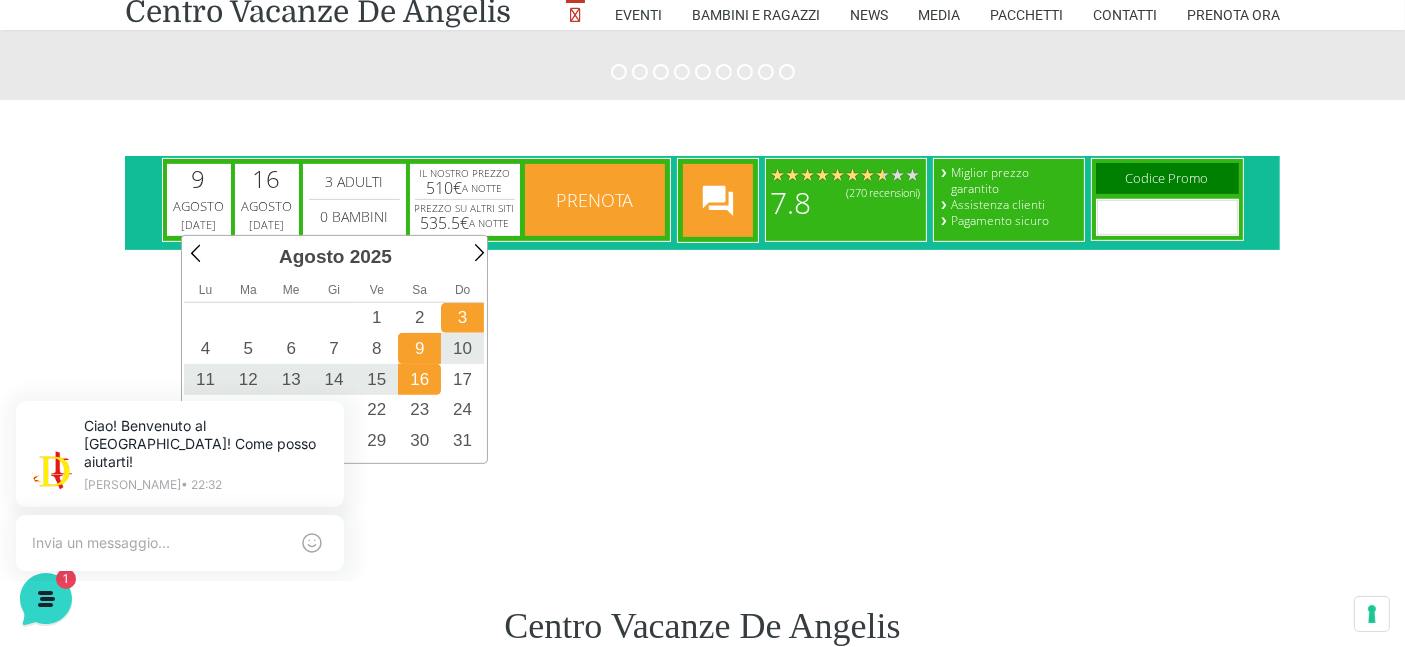 click on "3" at bounding box center [461, 317] 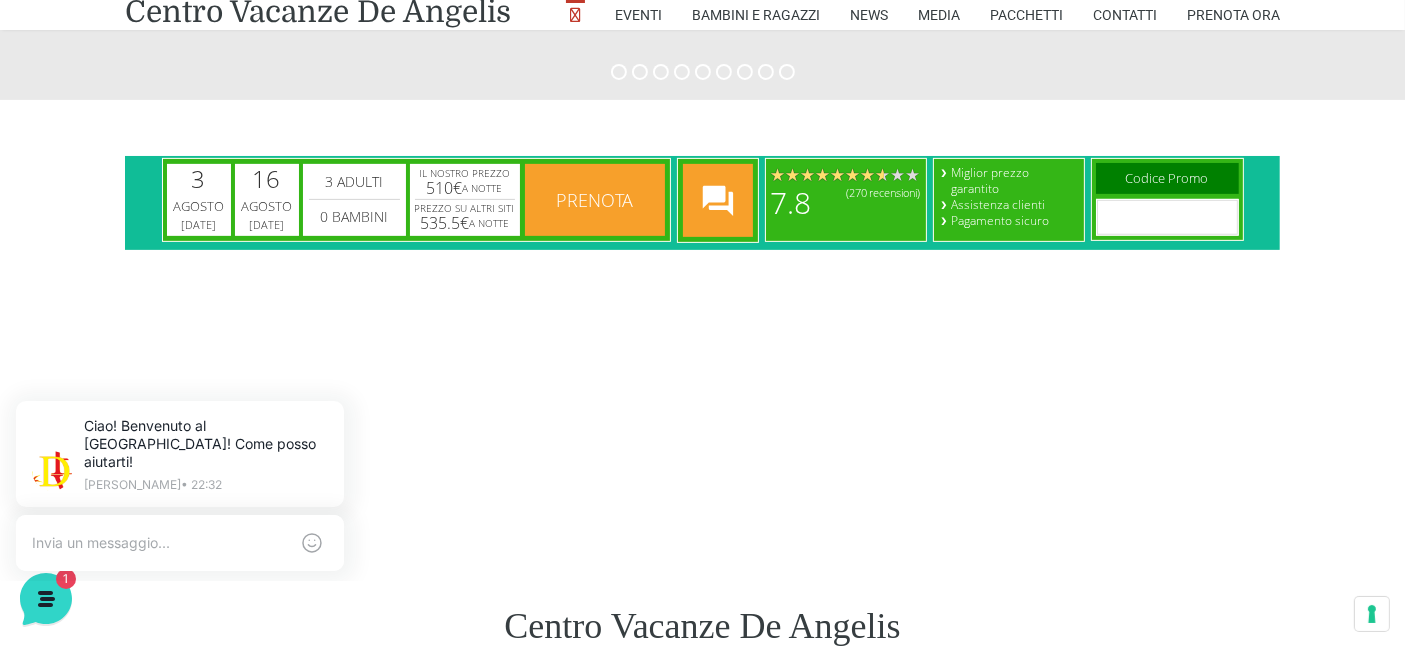 scroll, scrollTop: 0, scrollLeft: 0, axis: both 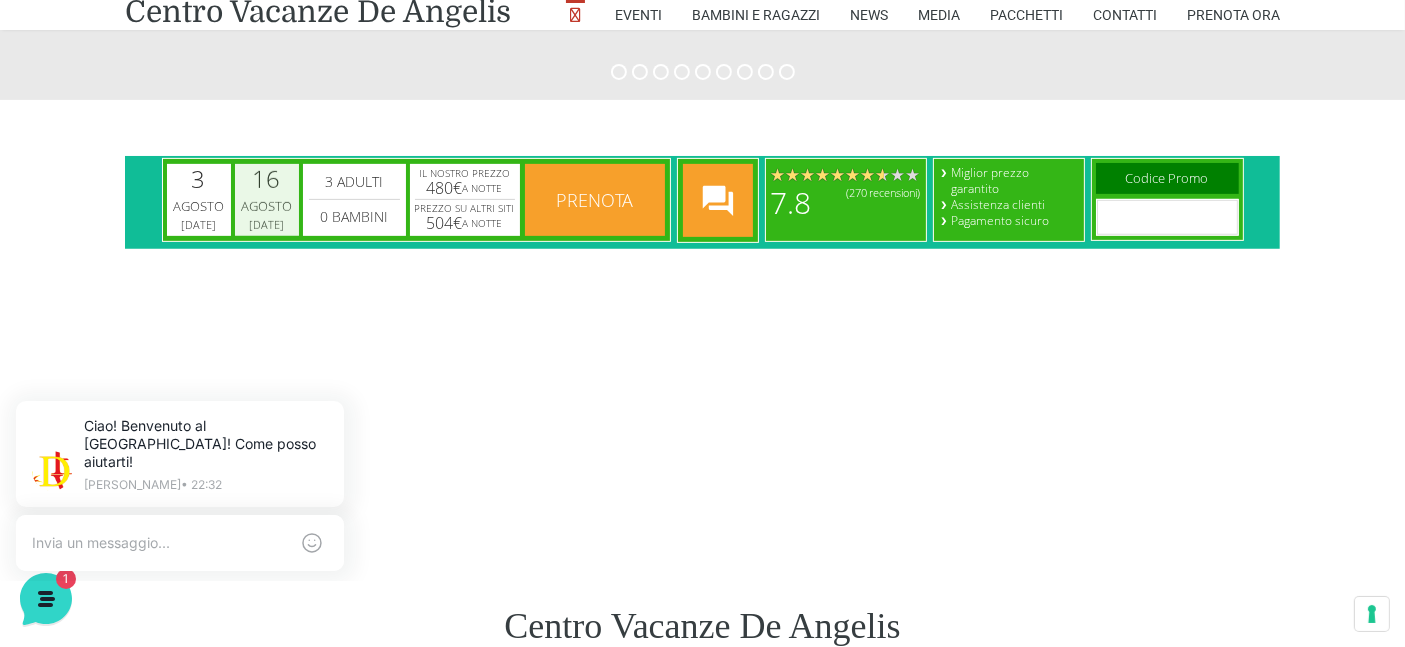 click on "Agosto" at bounding box center [266, 206] 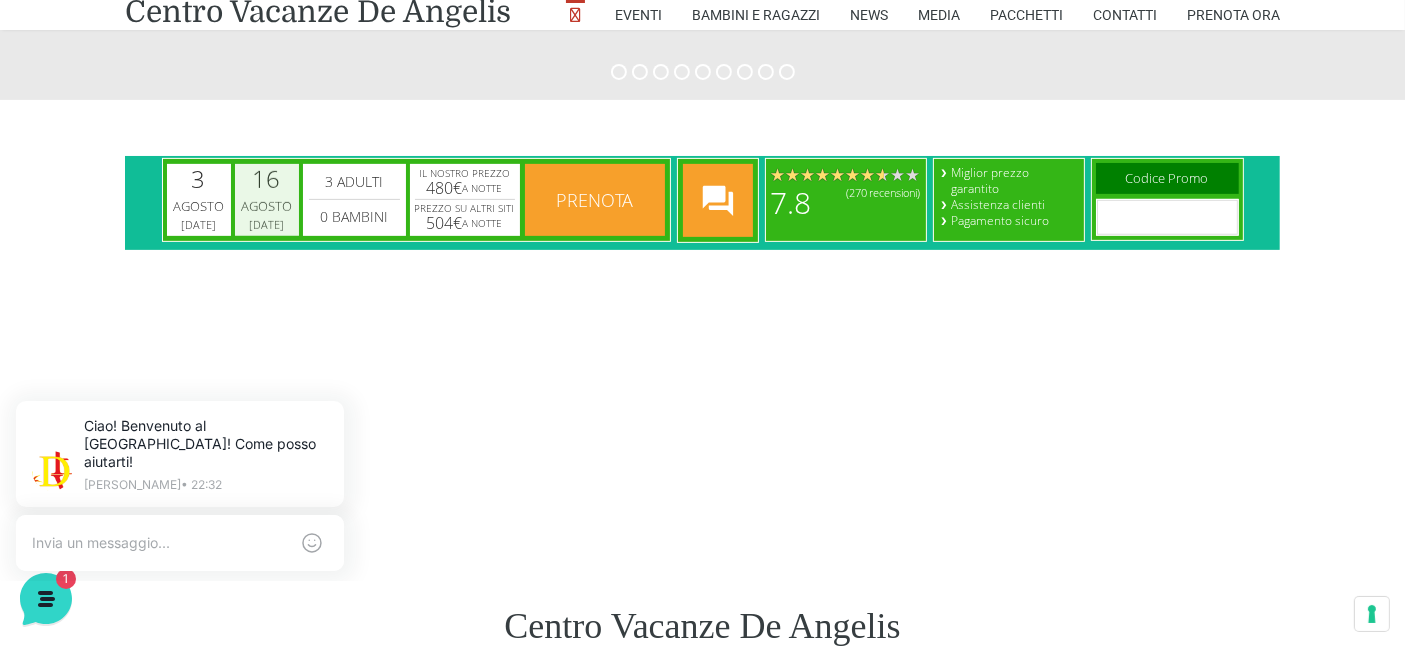 scroll, scrollTop: 0, scrollLeft: 8, axis: horizontal 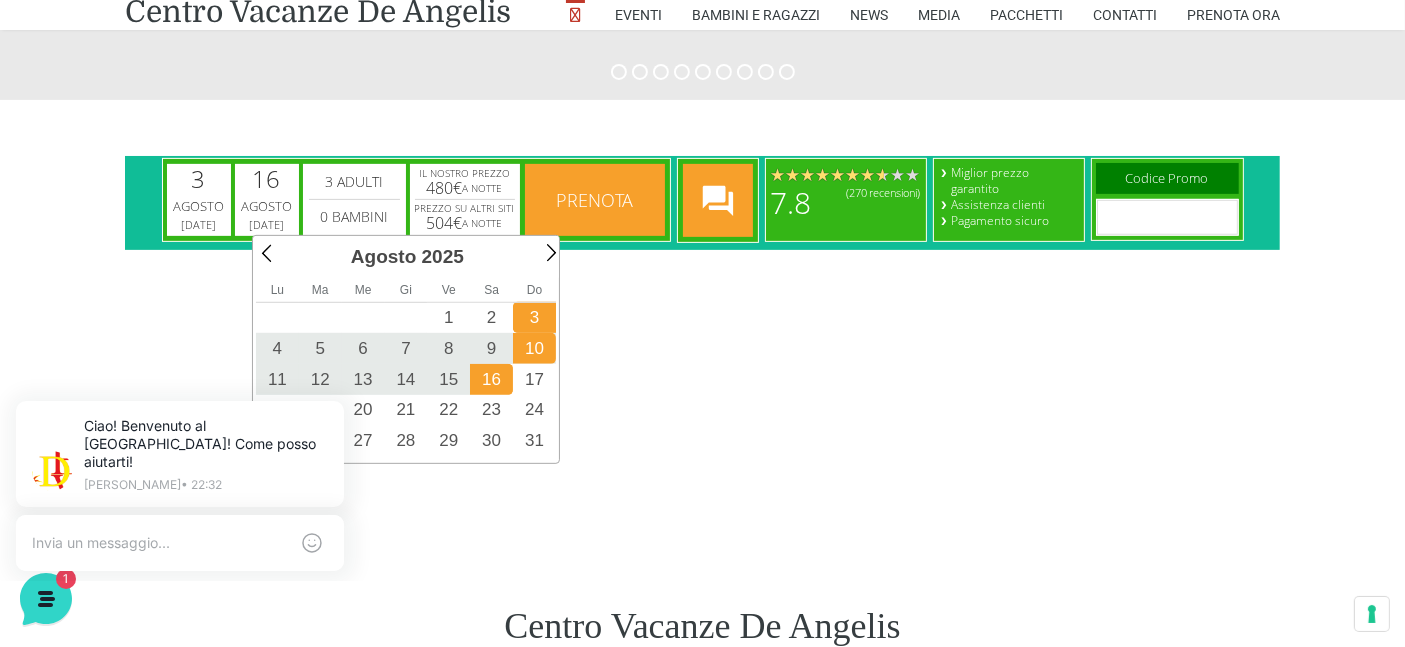 click on "10" at bounding box center [533, 347] 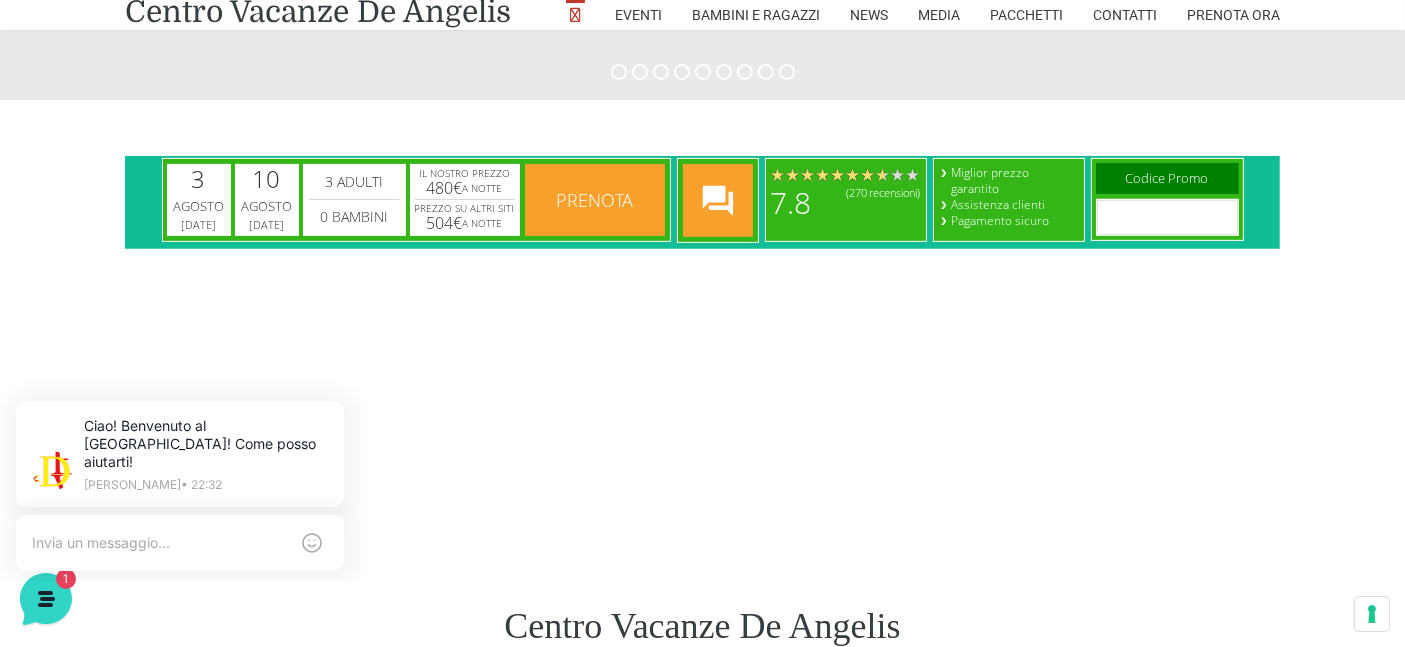 scroll, scrollTop: 0, scrollLeft: 0, axis: both 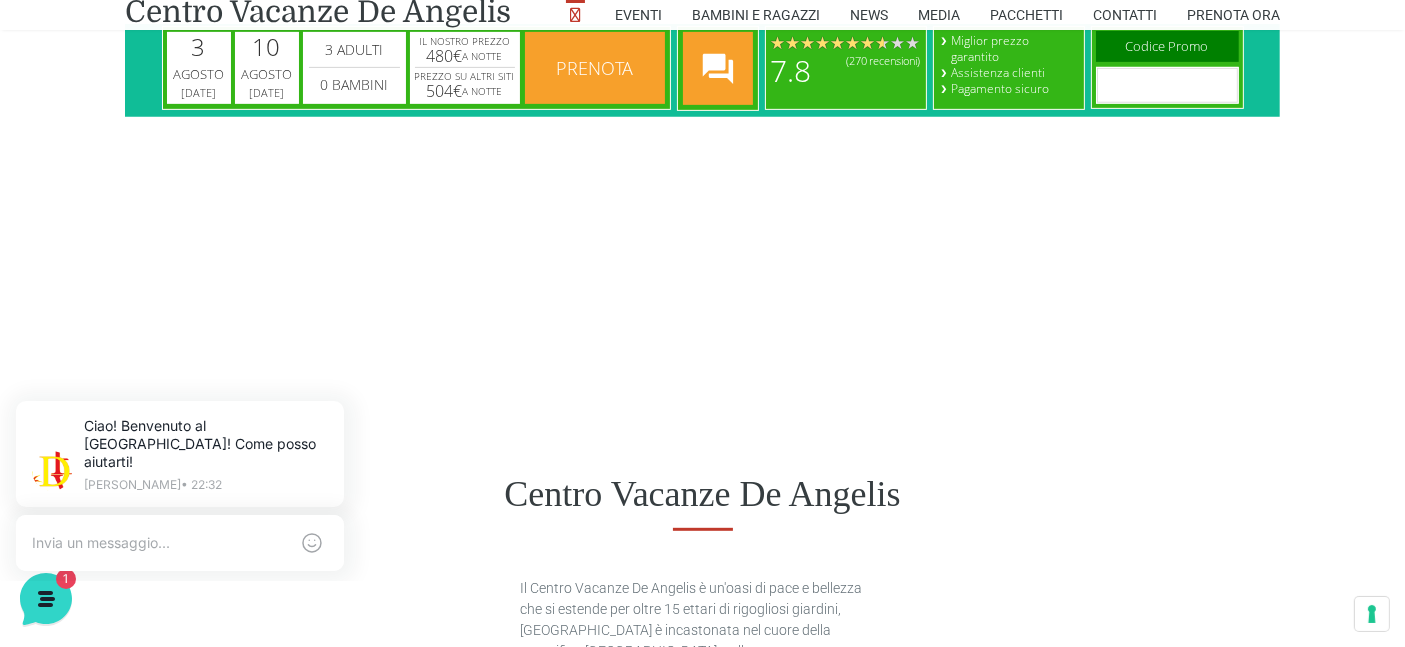 click on "Prenota" at bounding box center [594, 68] 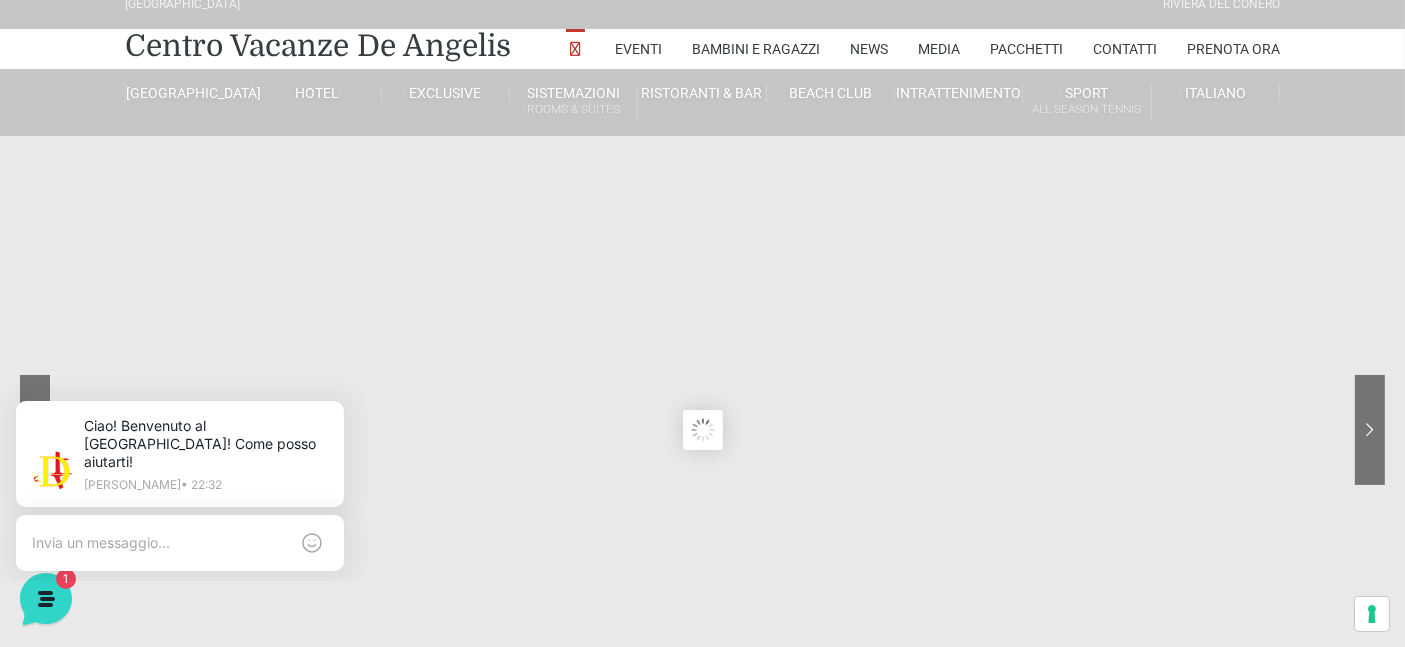 scroll, scrollTop: 0, scrollLeft: 0, axis: both 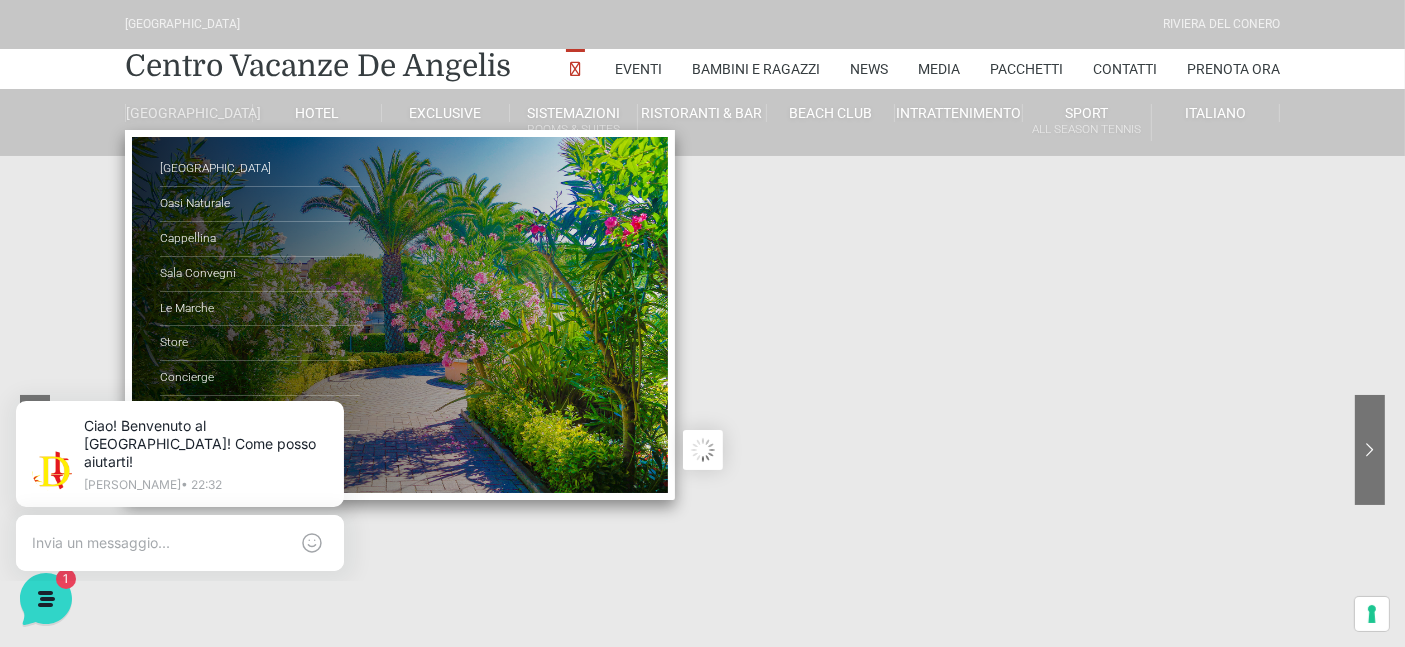 click on "[GEOGRAPHIC_DATA]" at bounding box center (189, 113) 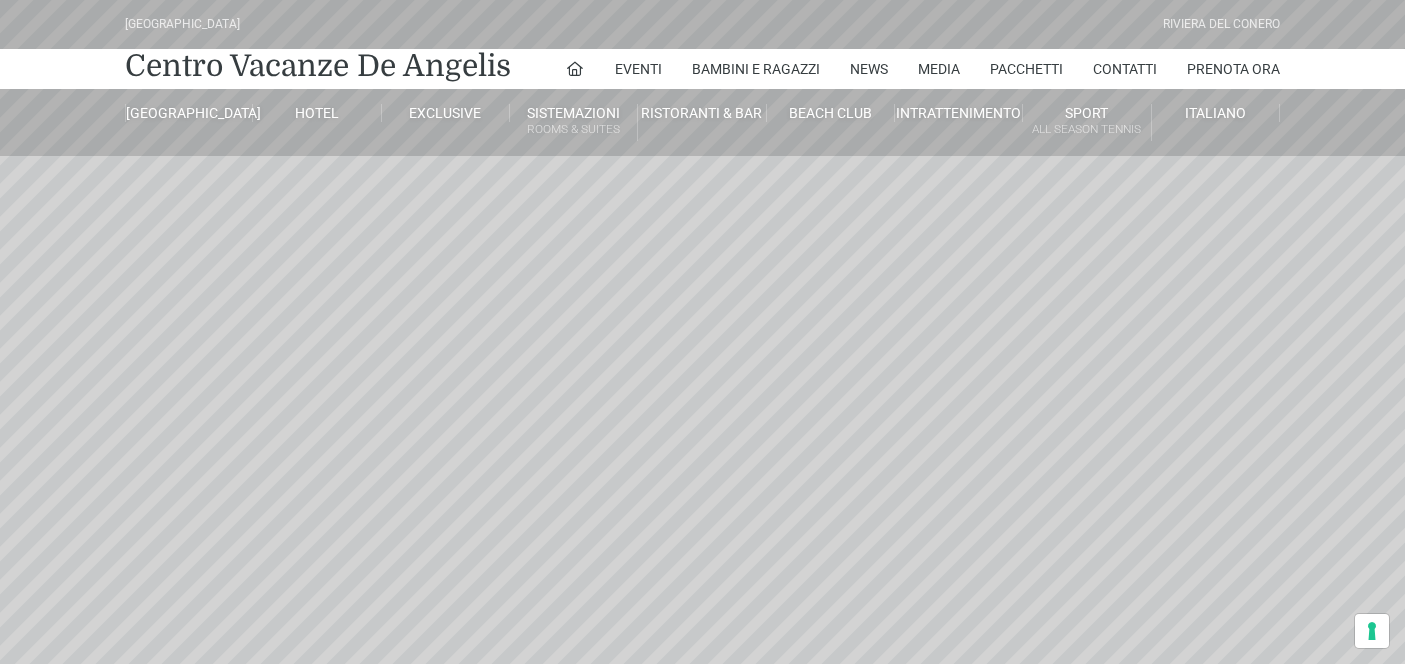 scroll, scrollTop: 0, scrollLeft: 0, axis: both 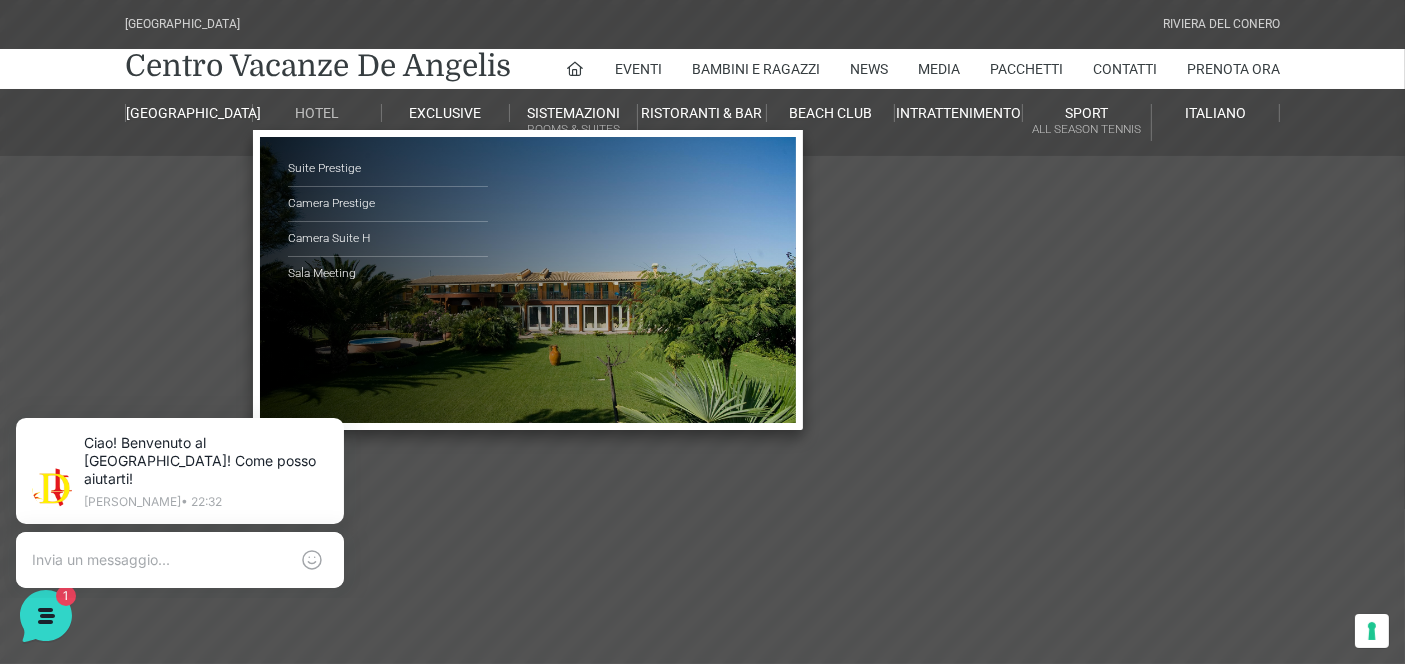 click on "Hotel" at bounding box center (317, 113) 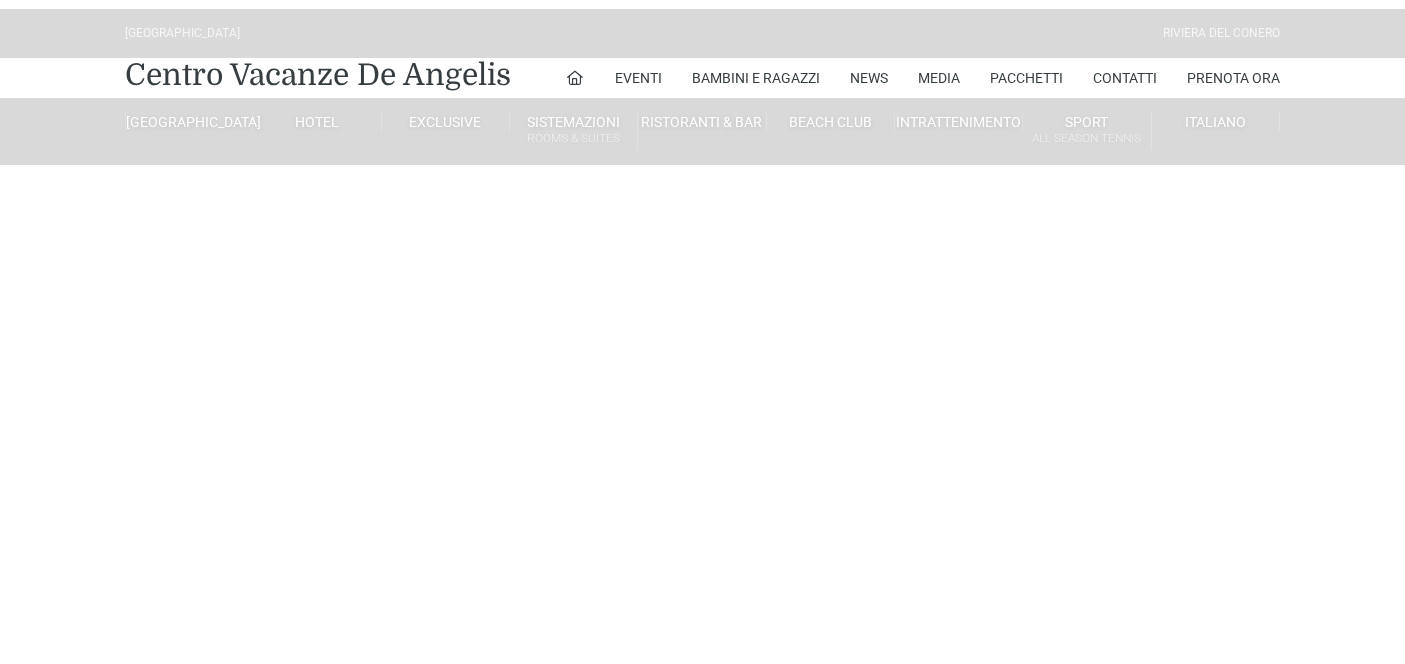 scroll, scrollTop: 0, scrollLeft: 0, axis: both 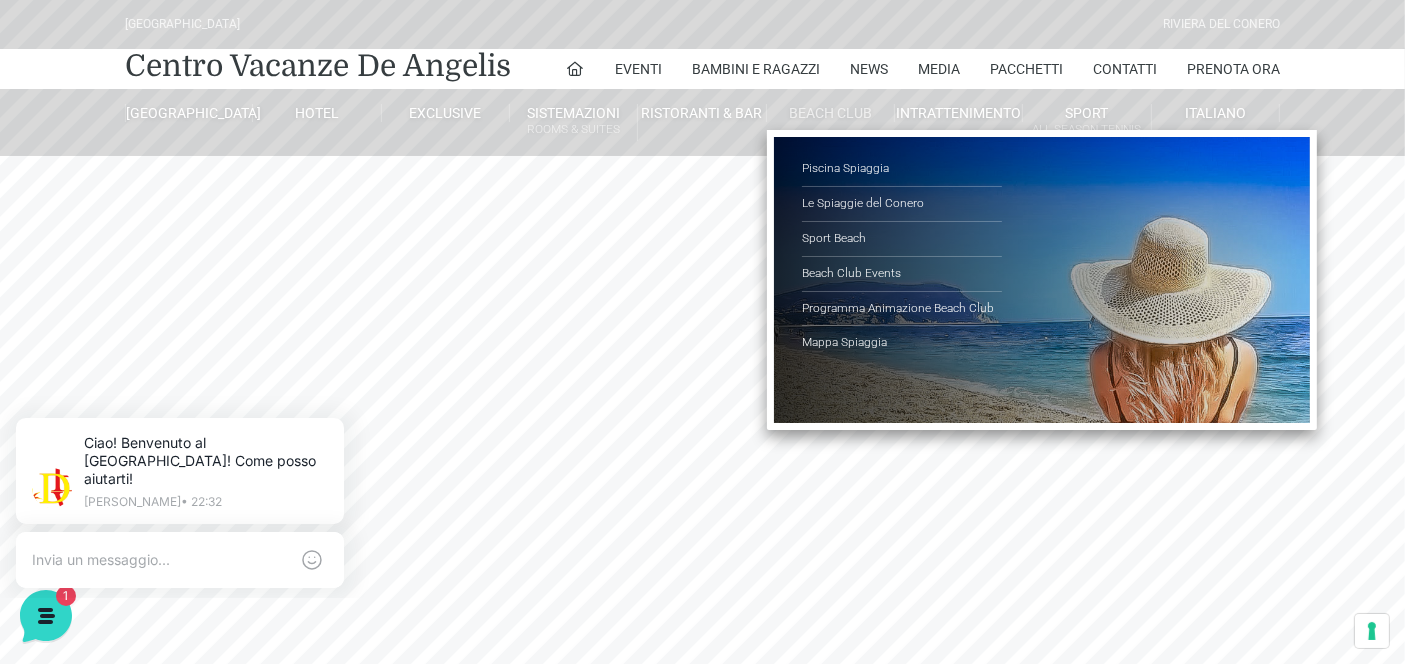 click on "Beach Club" at bounding box center [831, 113] 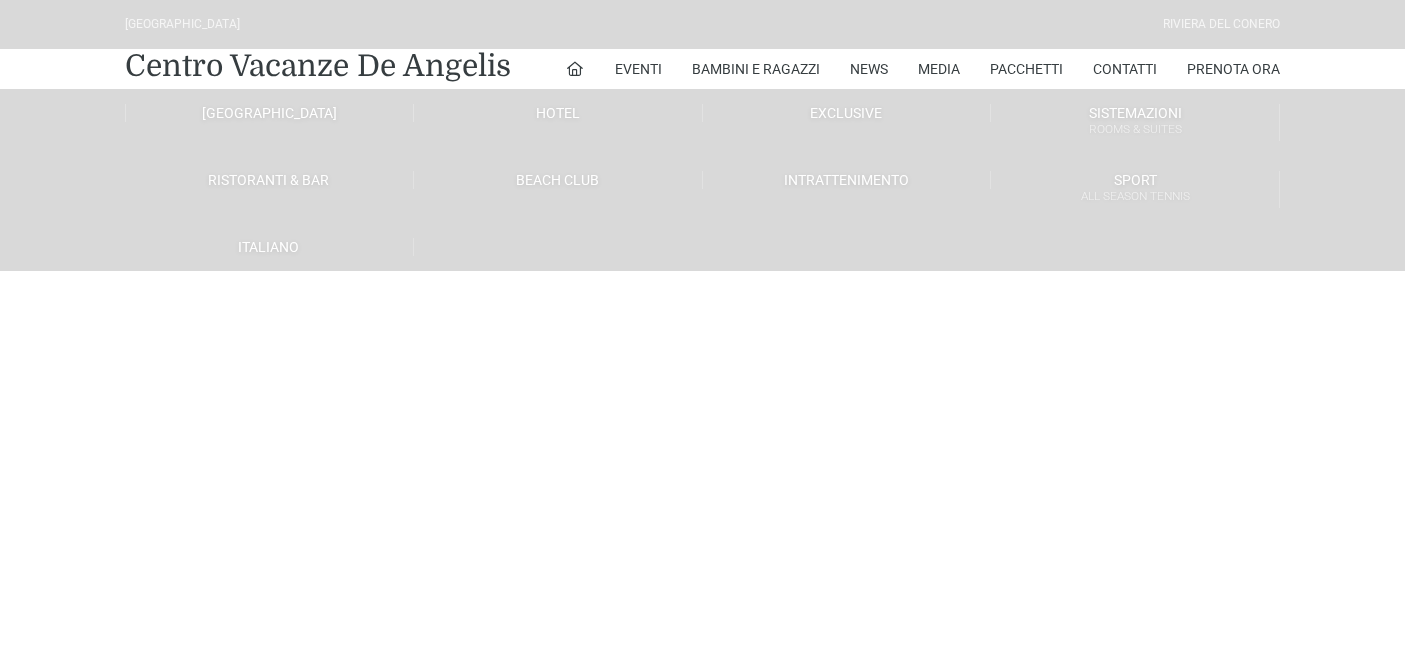 scroll, scrollTop: 0, scrollLeft: 0, axis: both 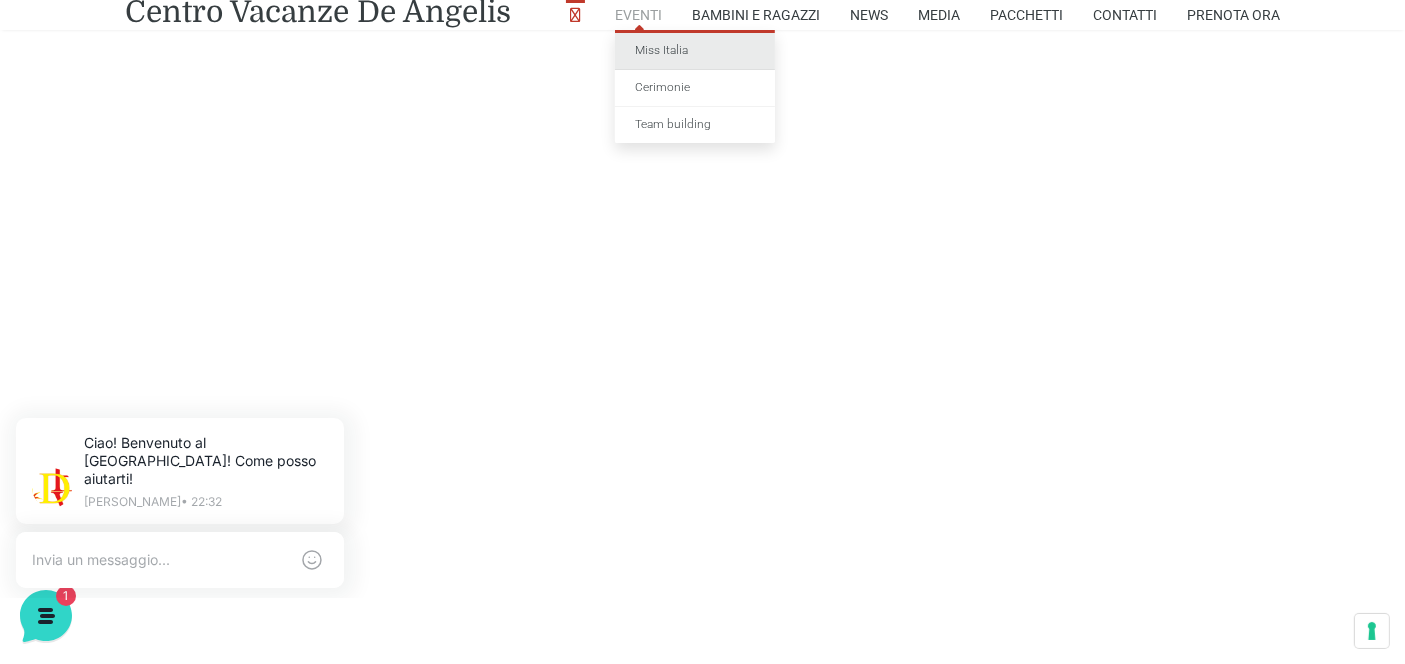 click on "Miss Italia" at bounding box center [695, 51] 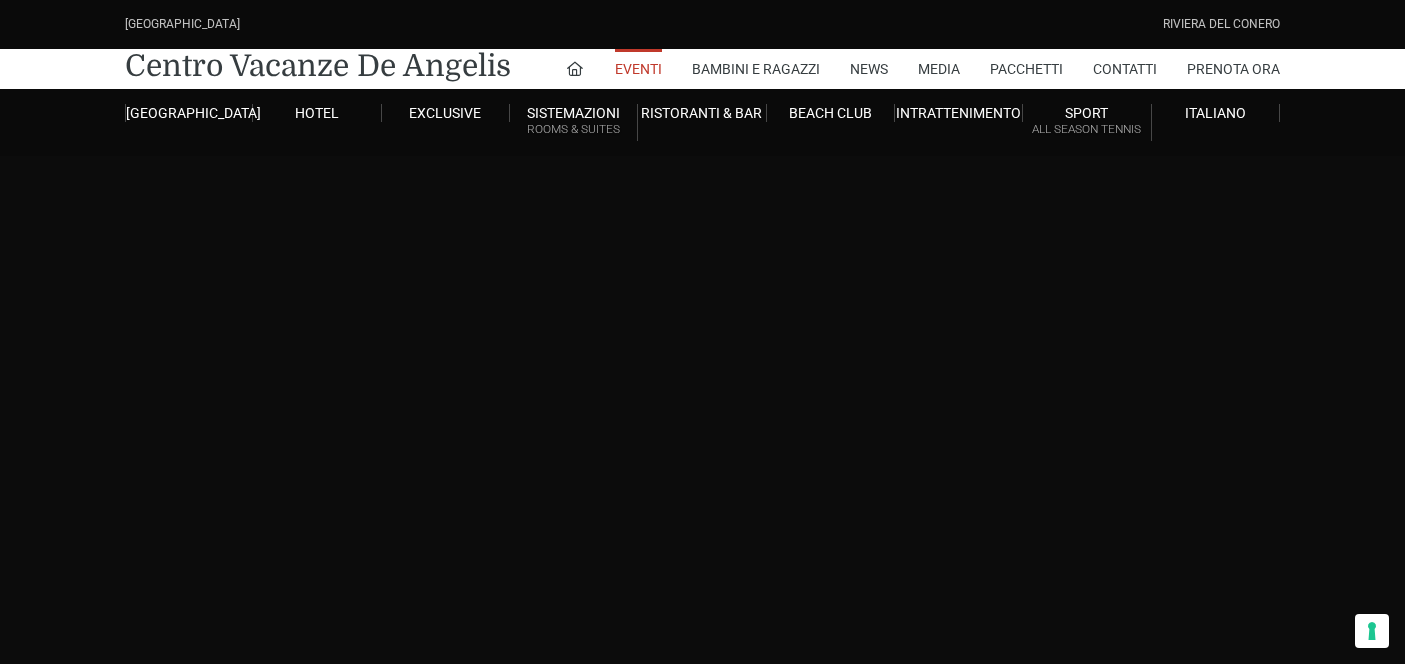 scroll, scrollTop: 0, scrollLeft: 0, axis: both 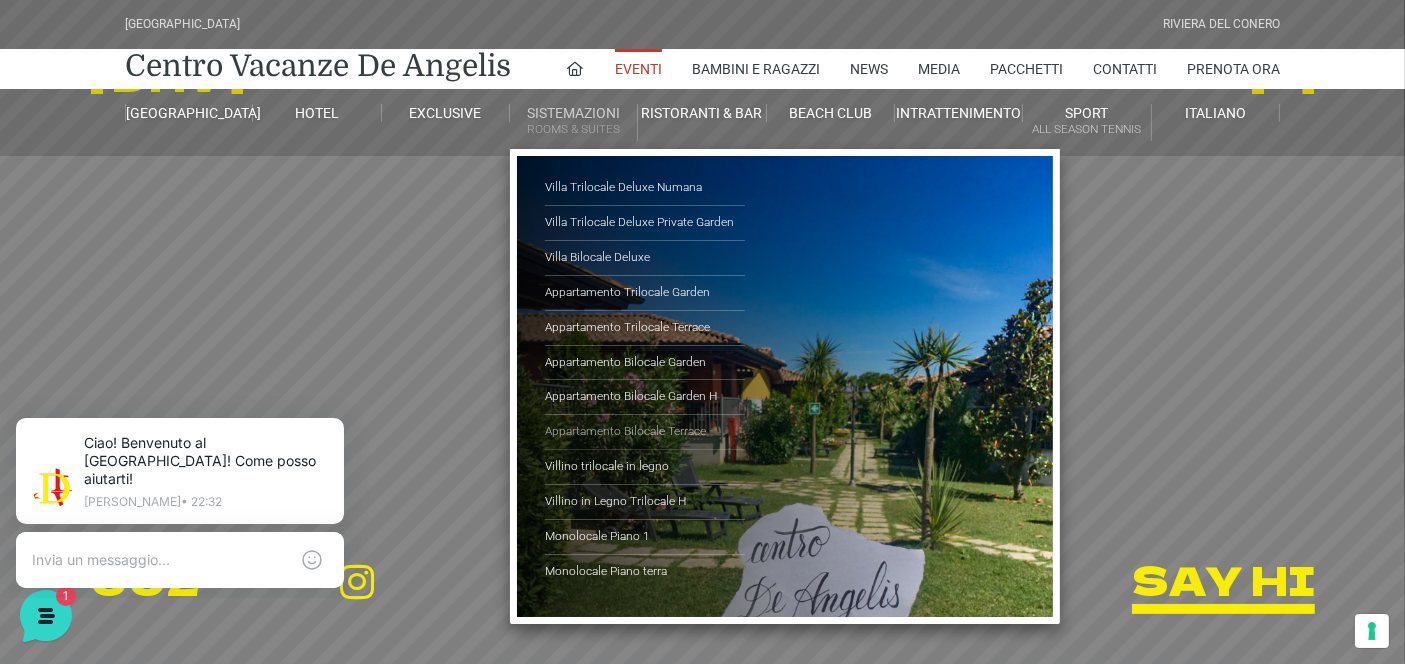 click on "Appartamento Bilocale Terrace" at bounding box center (645, 432) 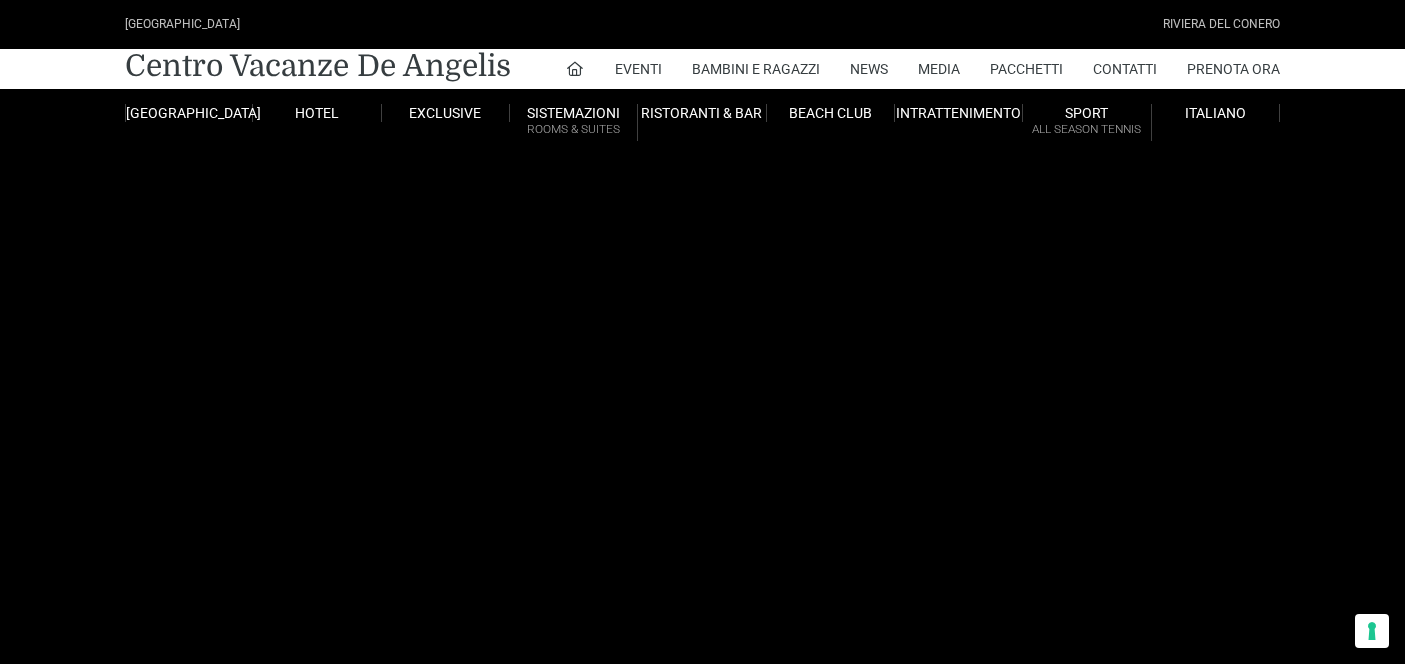 scroll, scrollTop: 0, scrollLeft: 0, axis: both 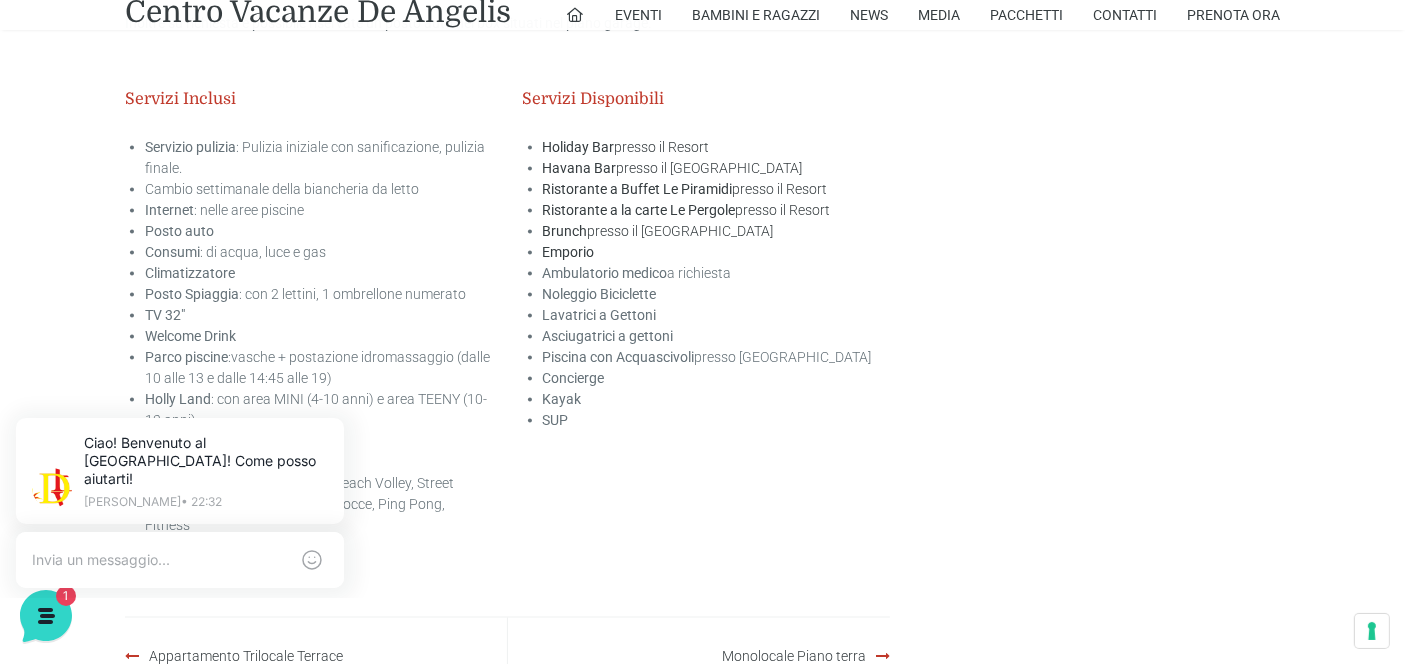 click on "Piscina con Acquascivoli" at bounding box center [619, 357] 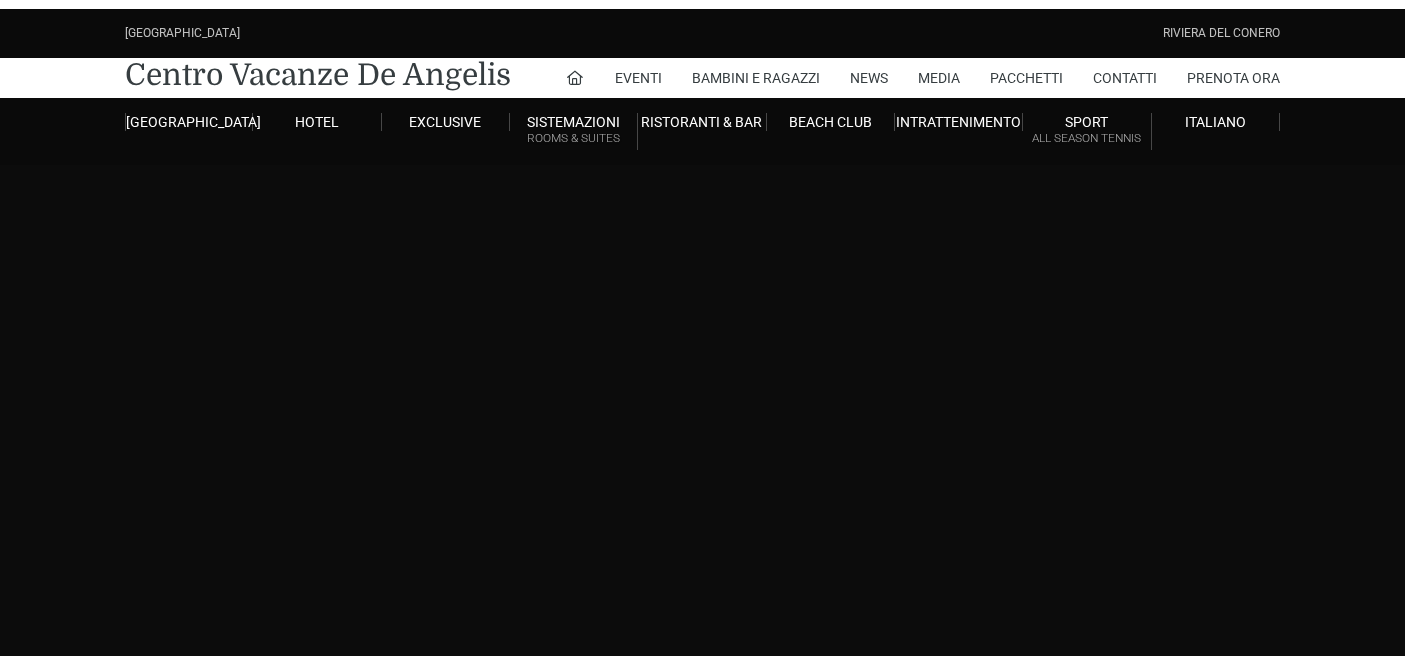 scroll, scrollTop: 0, scrollLeft: 0, axis: both 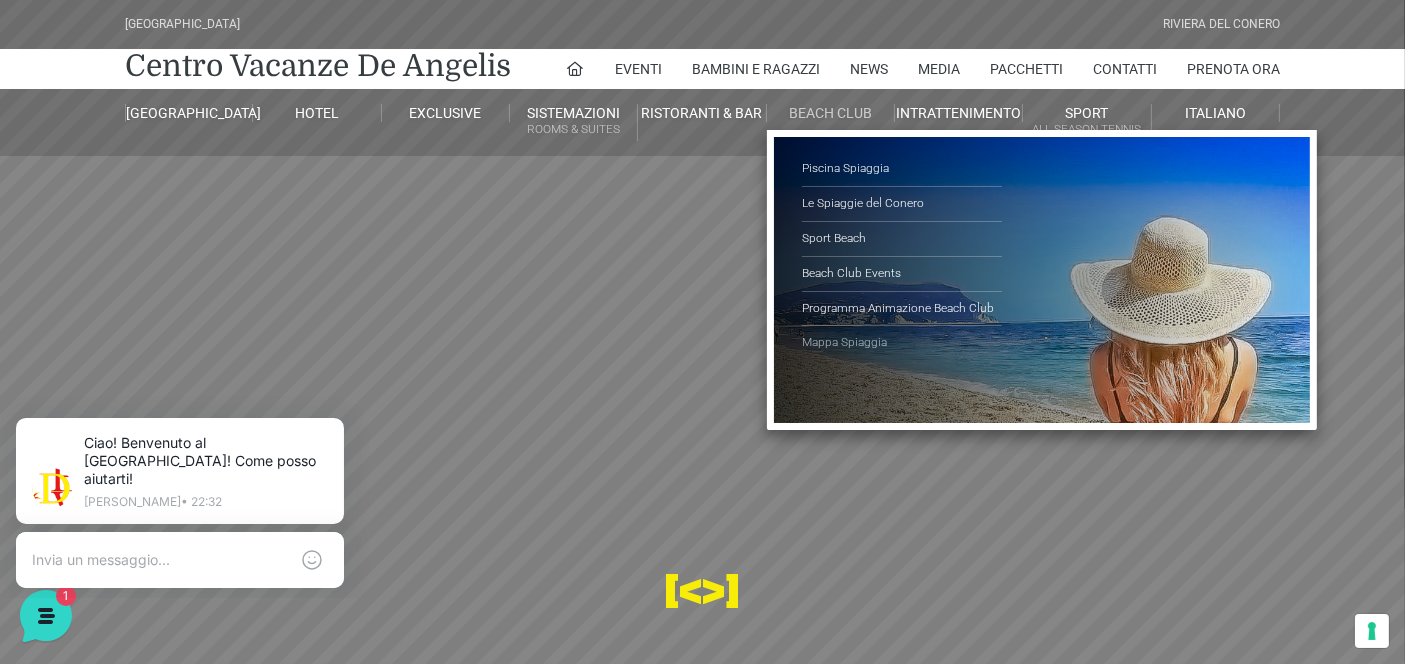 click on "Mappa Spiaggia" at bounding box center [902, 343] 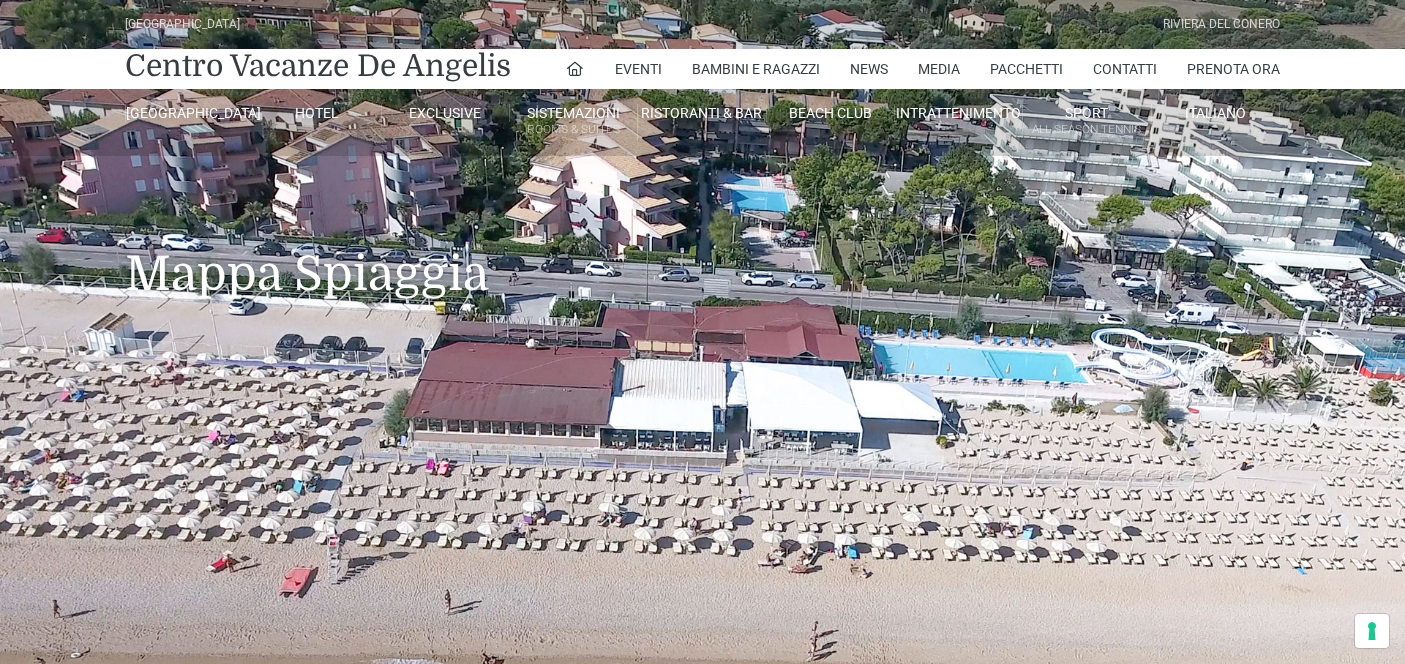 scroll, scrollTop: 0, scrollLeft: 0, axis: both 